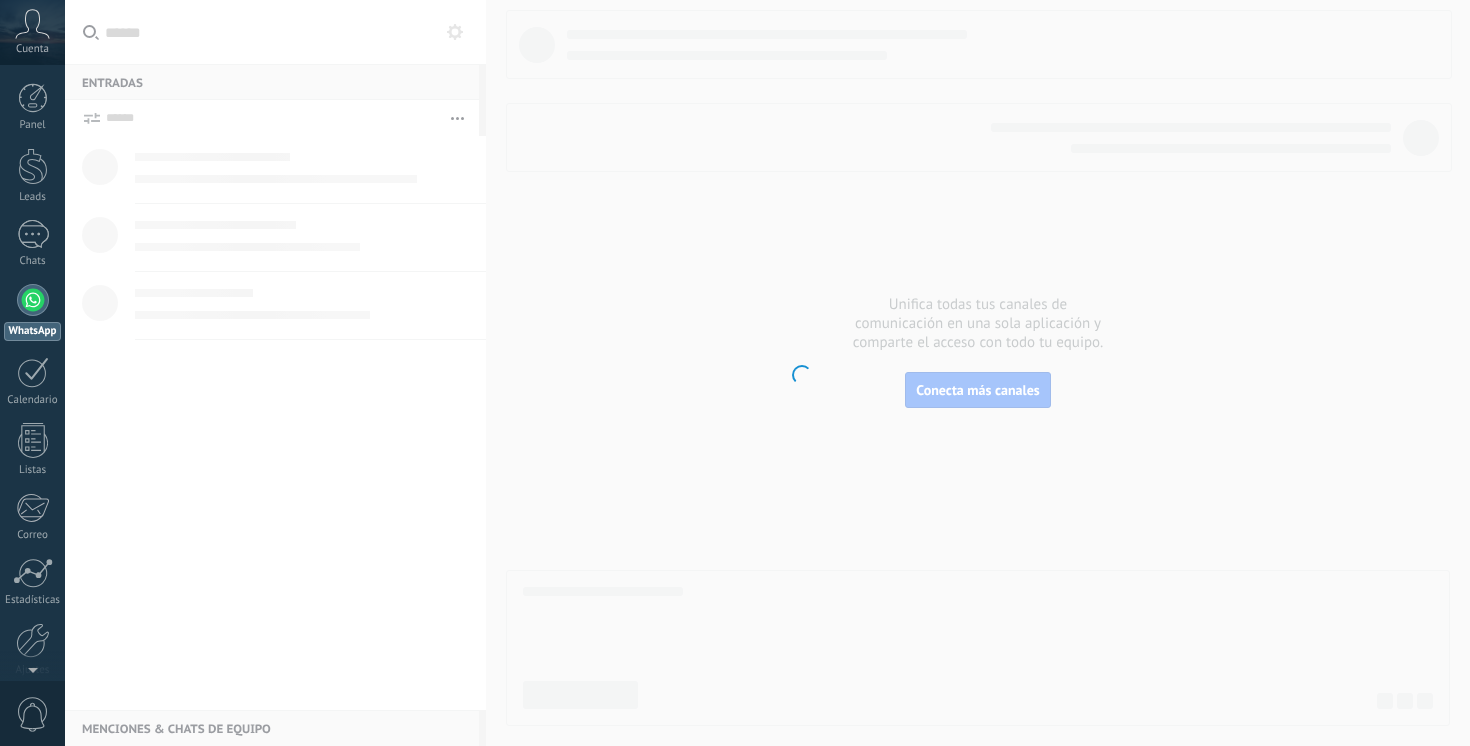 scroll, scrollTop: 0, scrollLeft: 0, axis: both 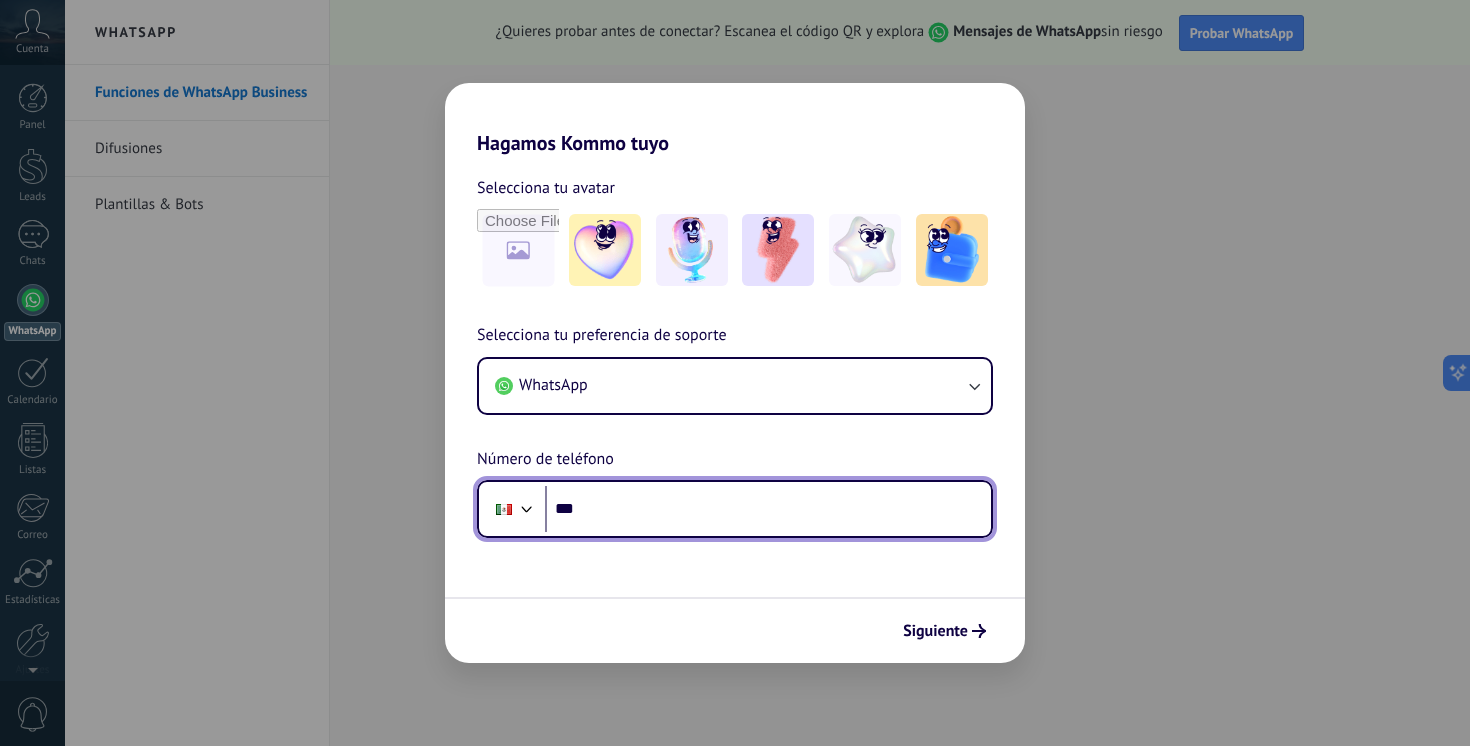 click on "***" at bounding box center (768, 509) 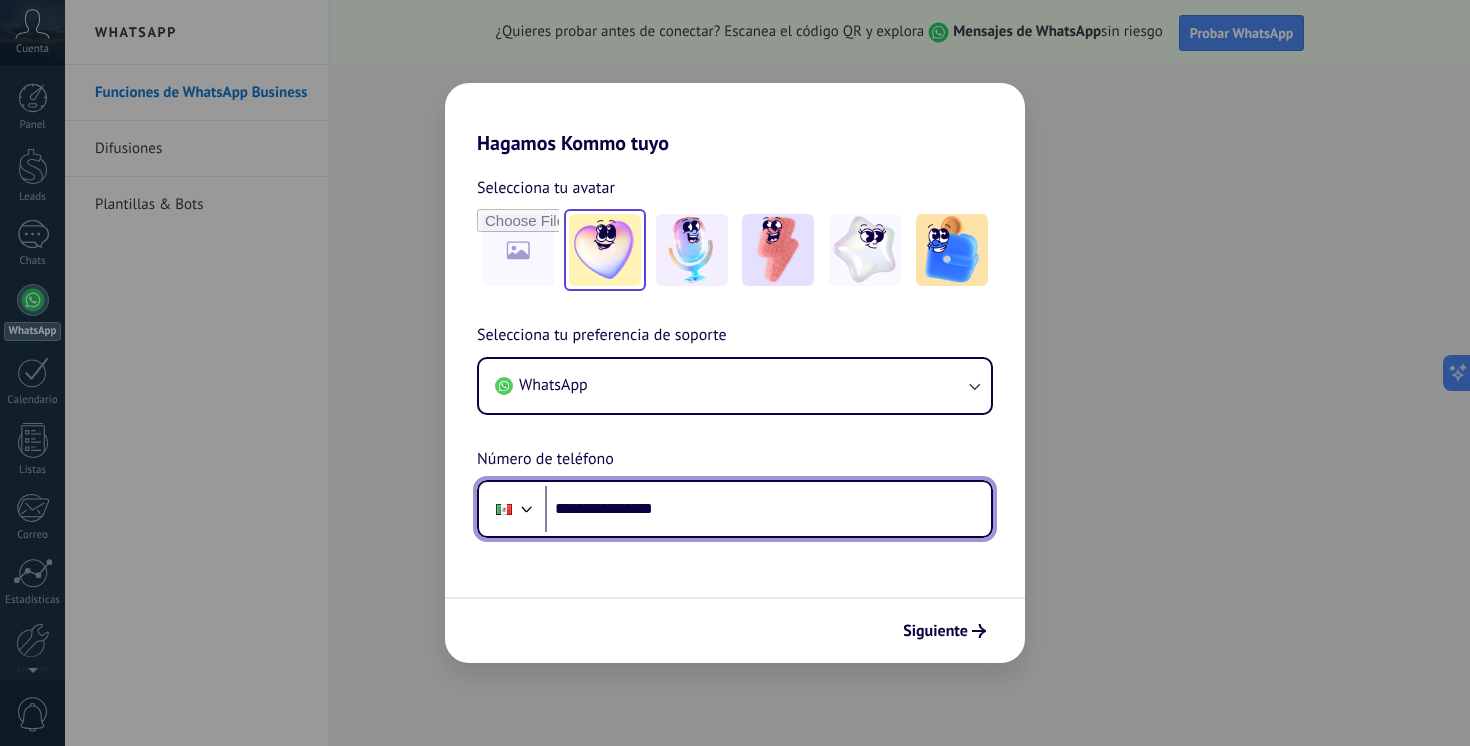 type on "**********" 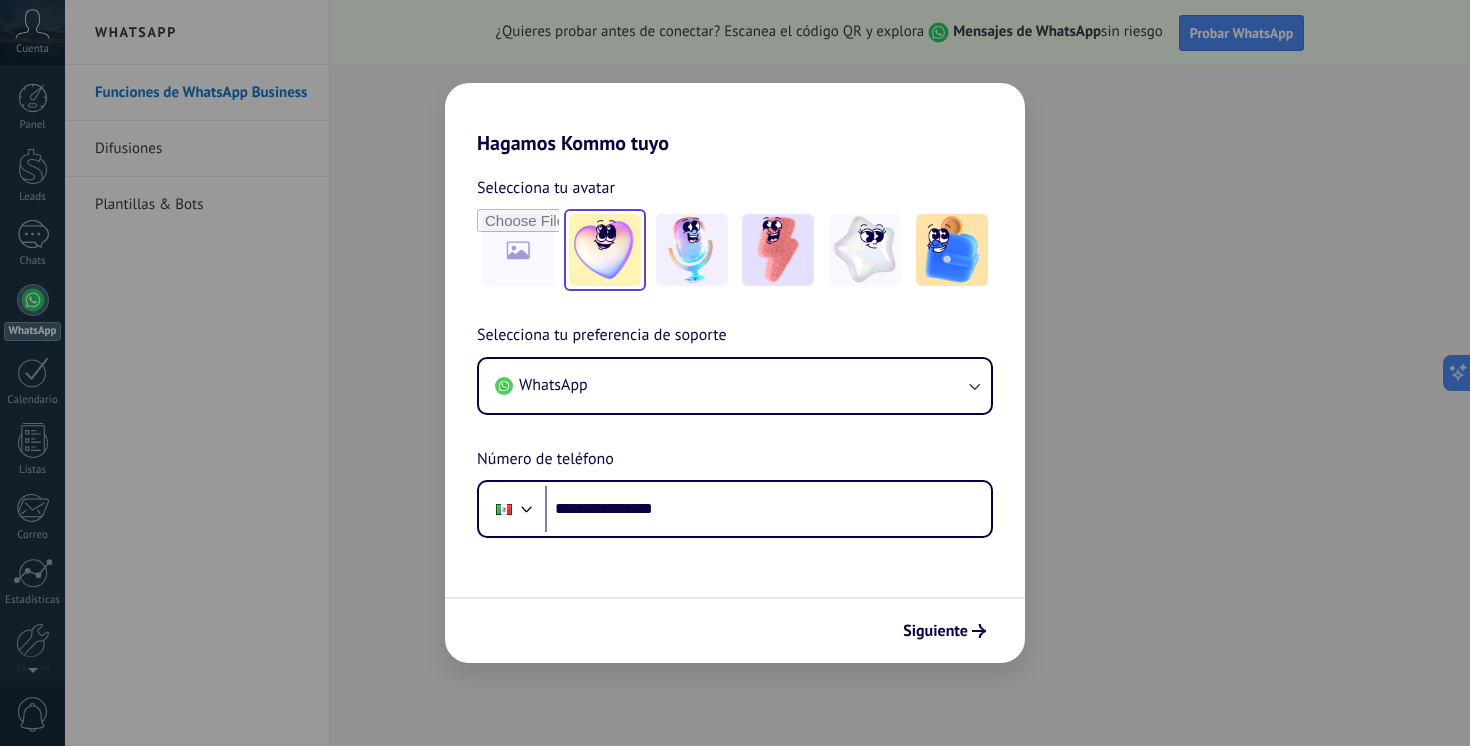 click at bounding box center (605, 250) 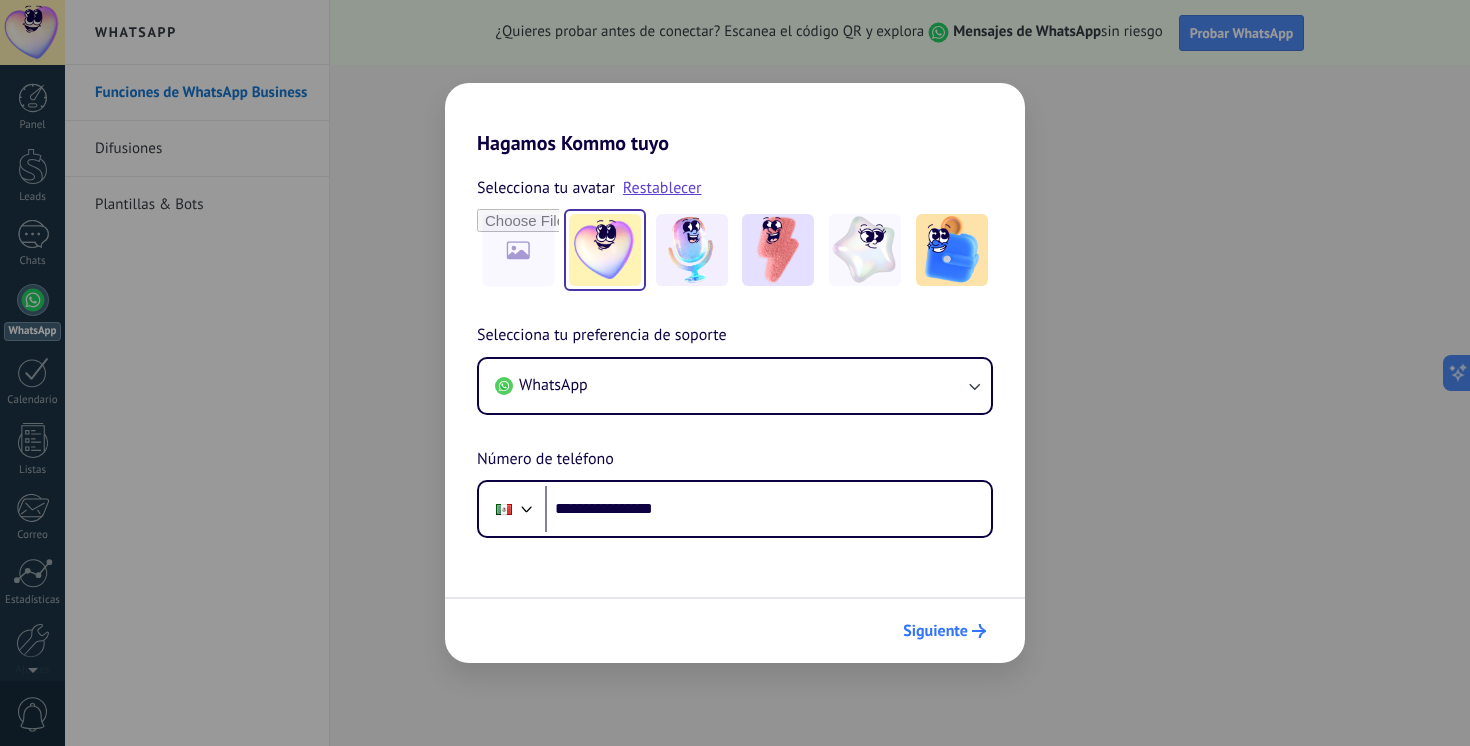 click on "Siguiente" at bounding box center (935, 631) 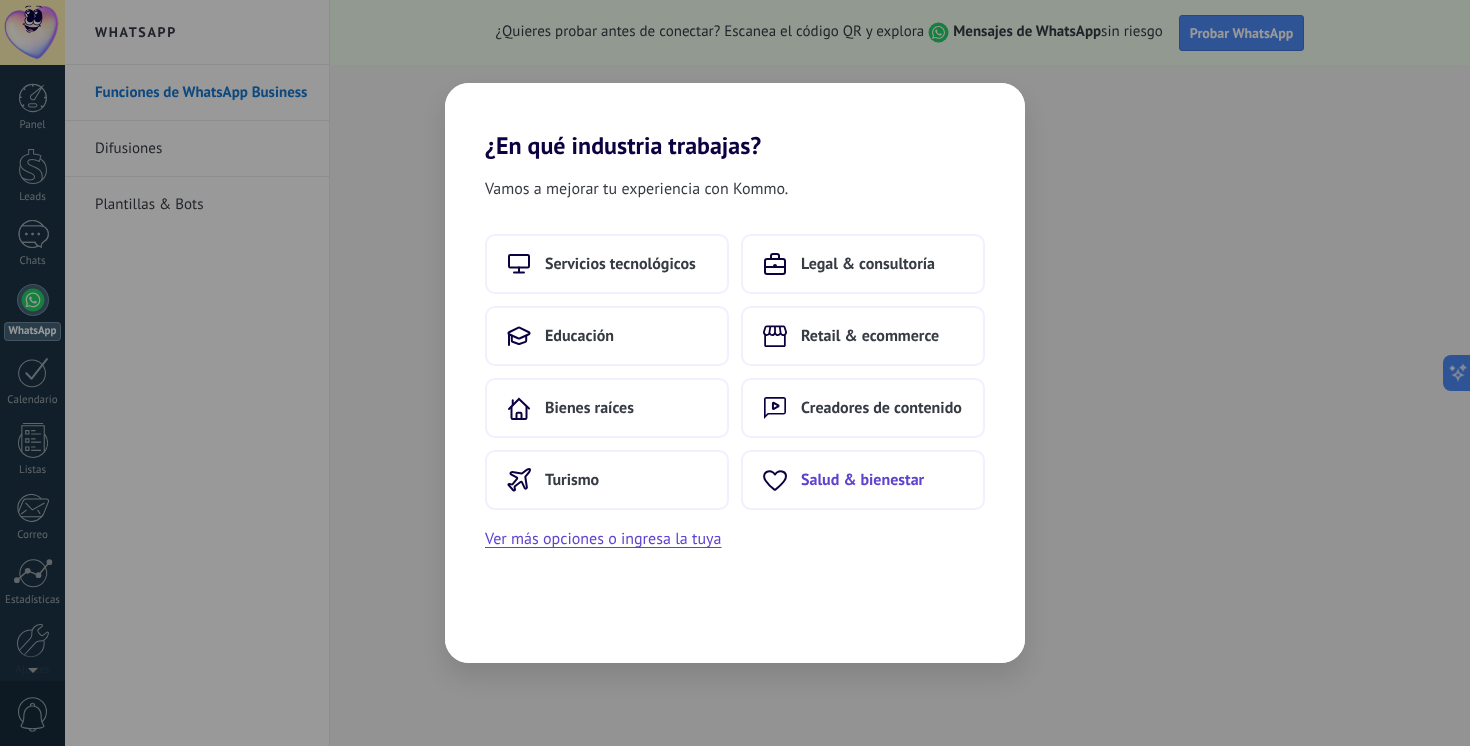 click on "Salud & bienestar" at bounding box center [620, 264] 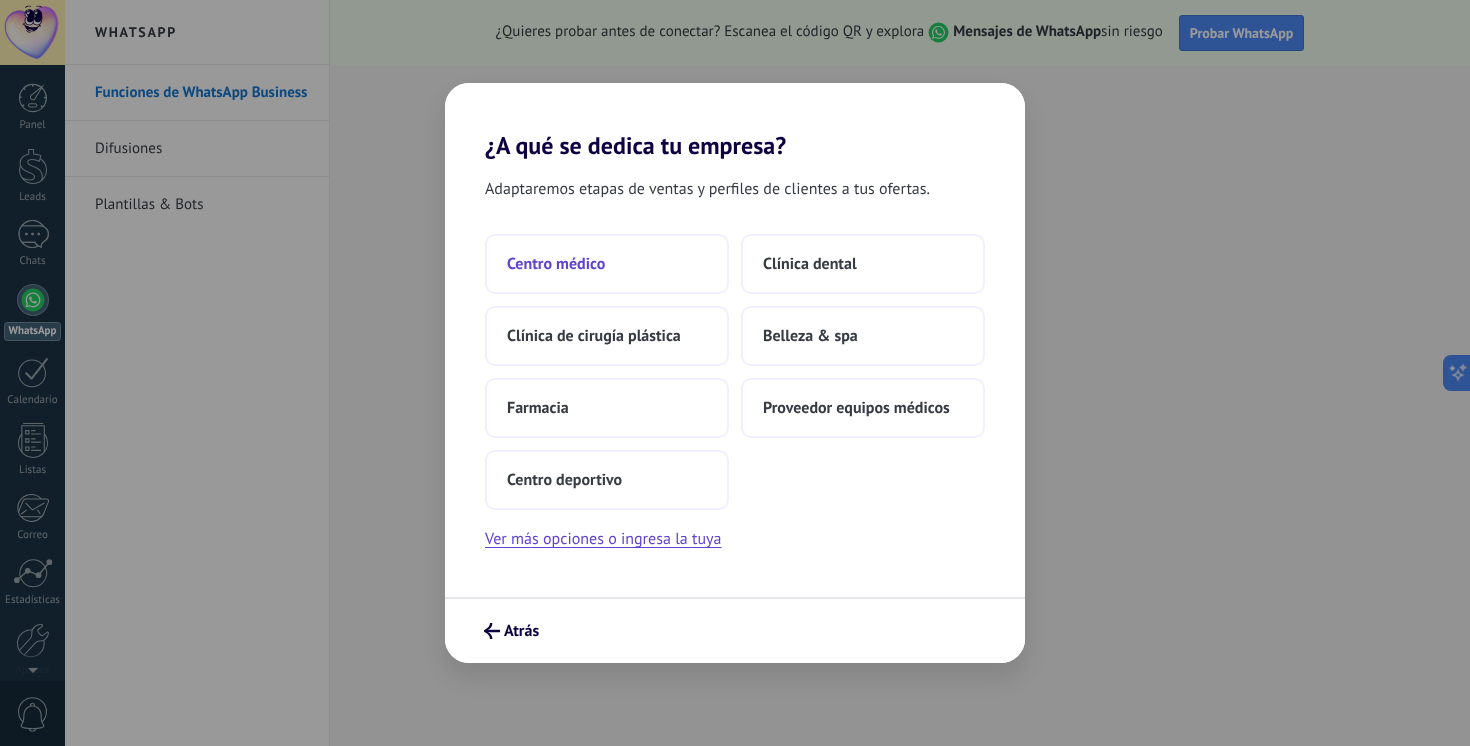click on "Centro médico" at bounding box center (607, 264) 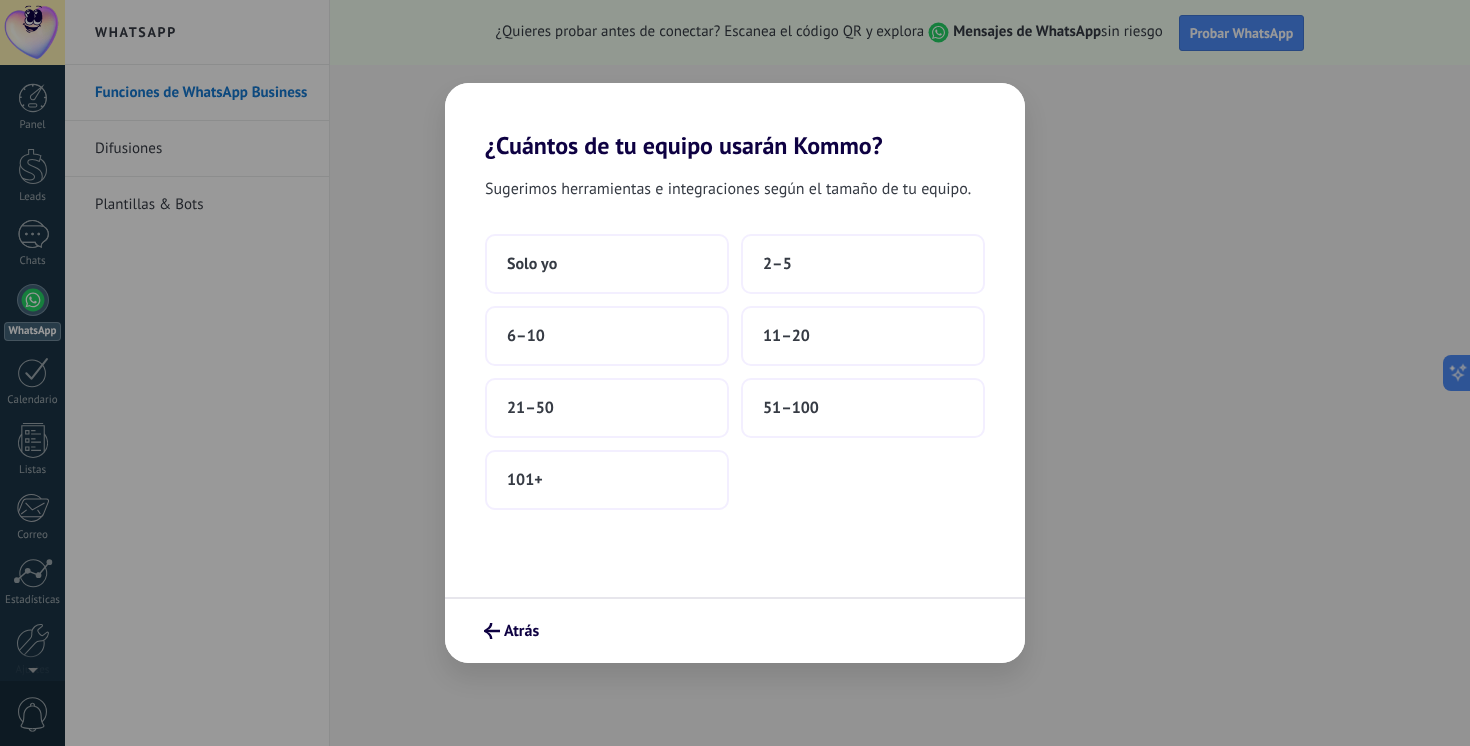 click on "Solo yo" at bounding box center [607, 264] 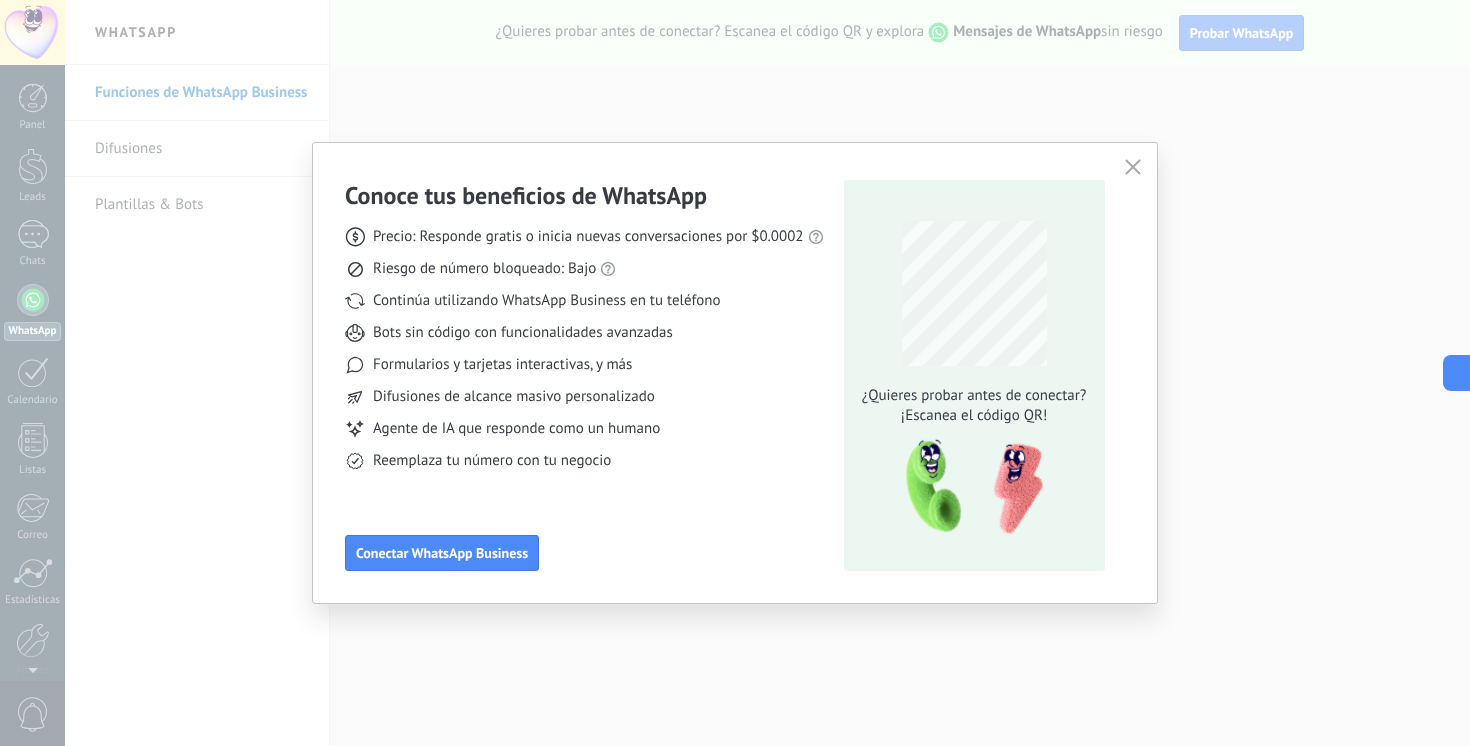 click at bounding box center (1133, 167) 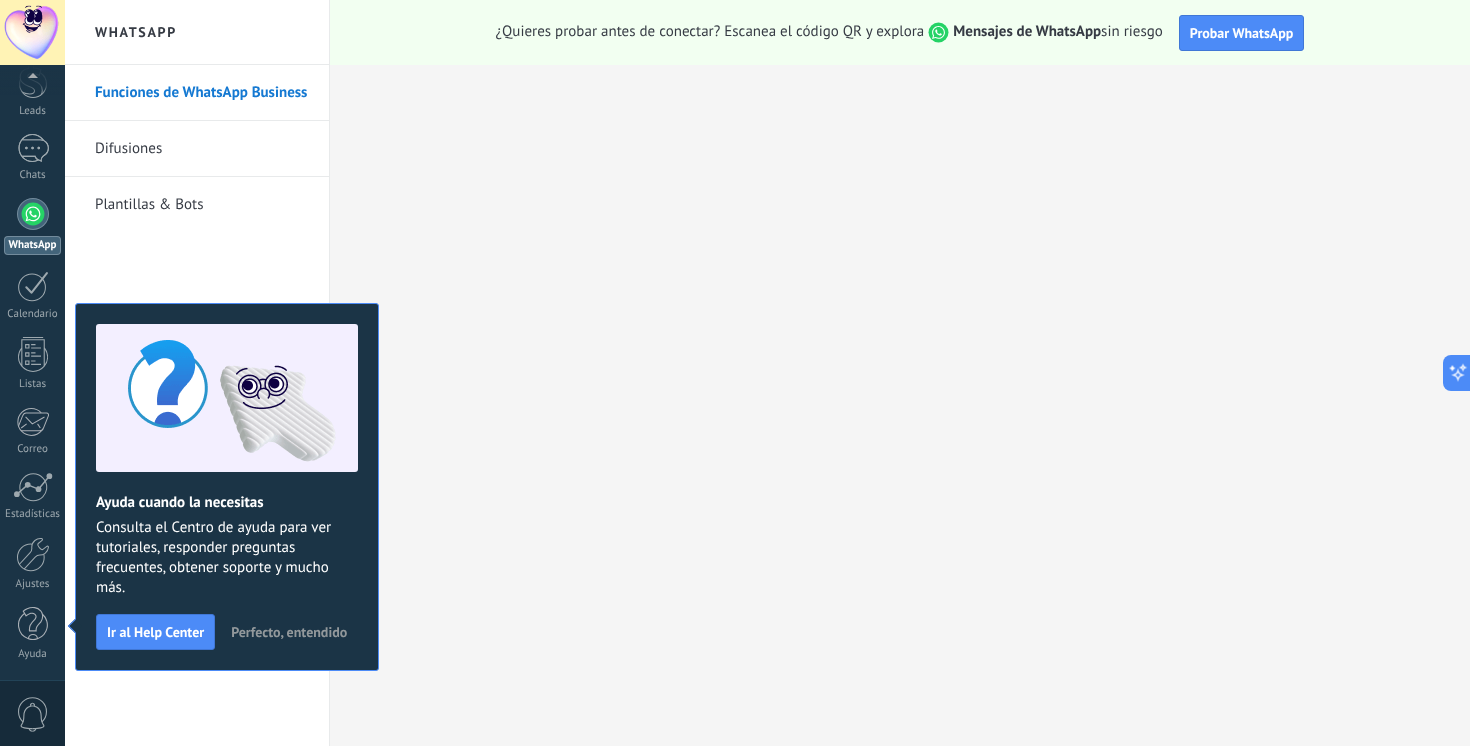 scroll, scrollTop: 0, scrollLeft: 0, axis: both 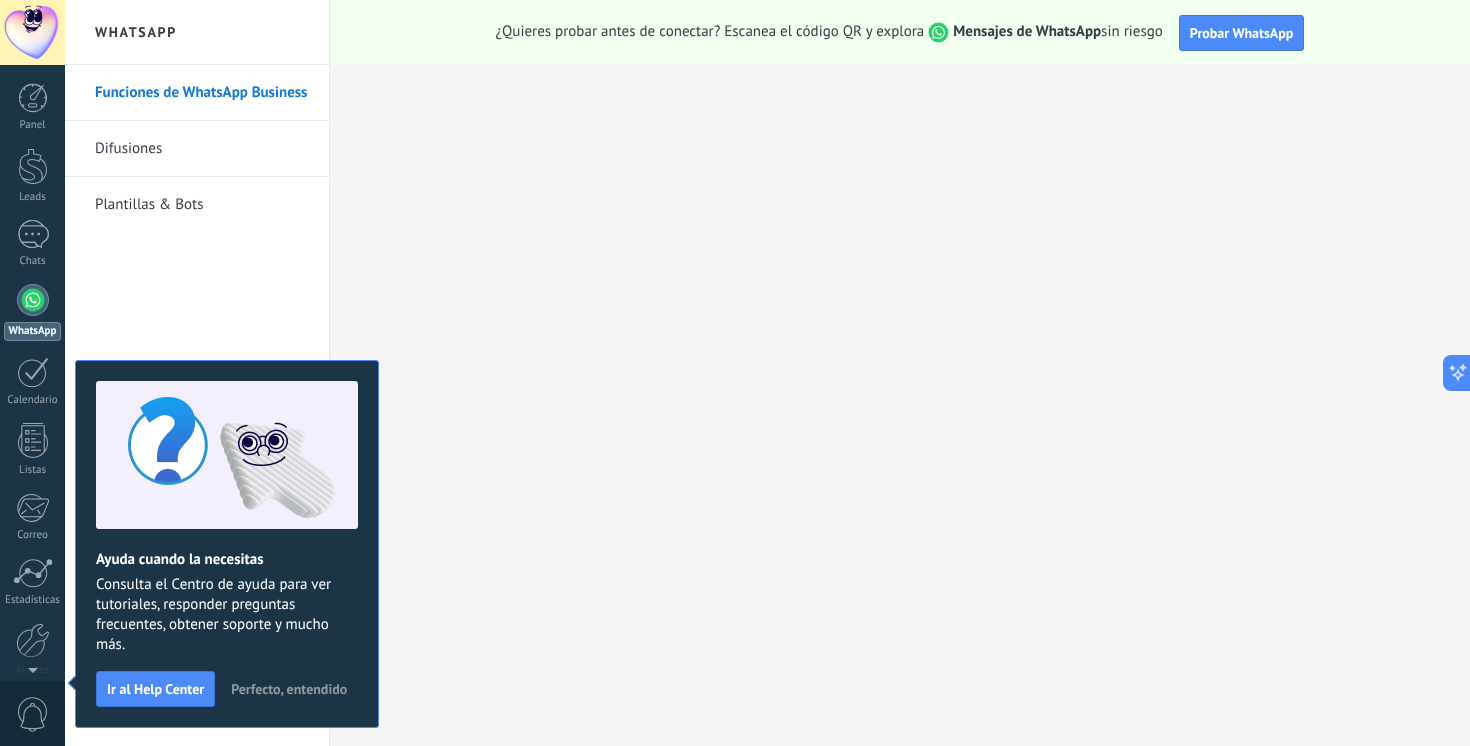 click at bounding box center (33, 300) 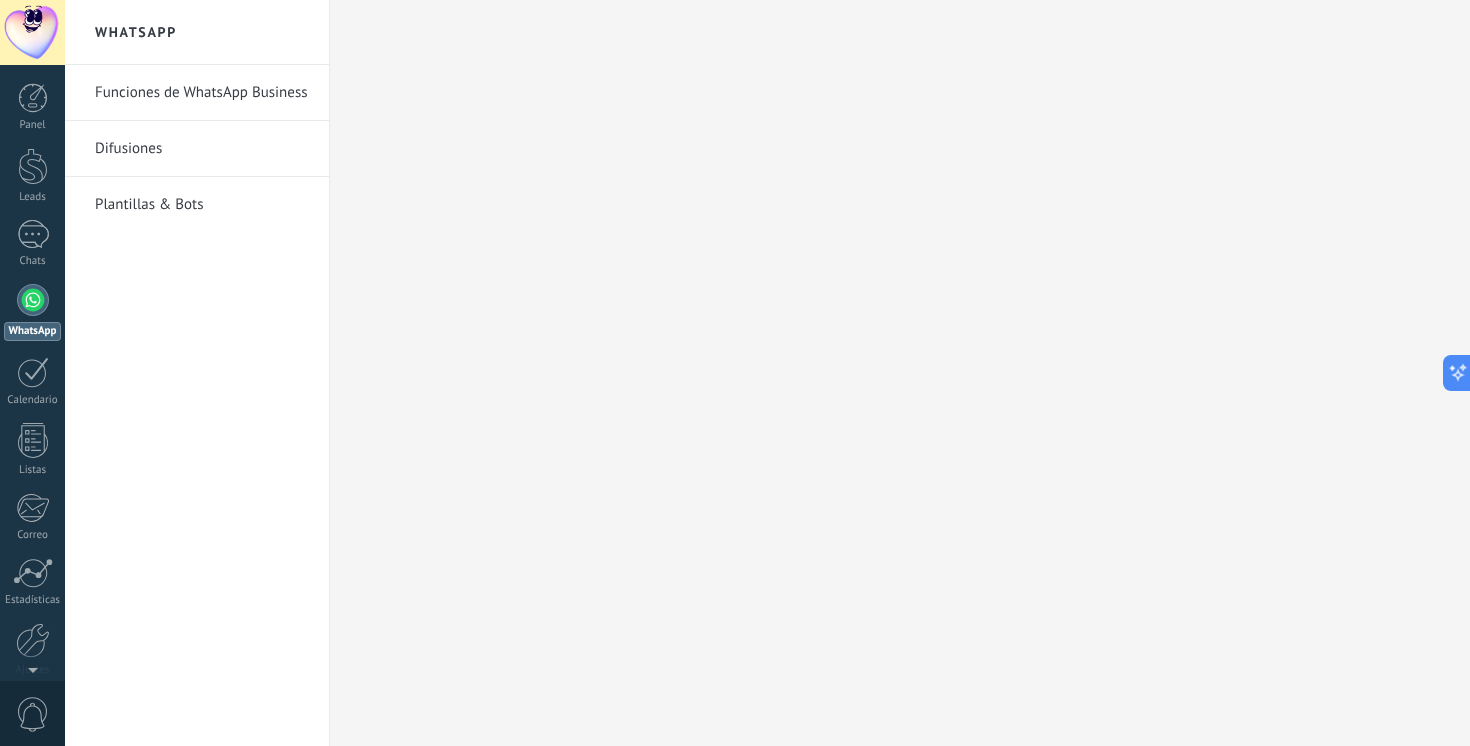 click on "Difusiones" at bounding box center [202, 149] 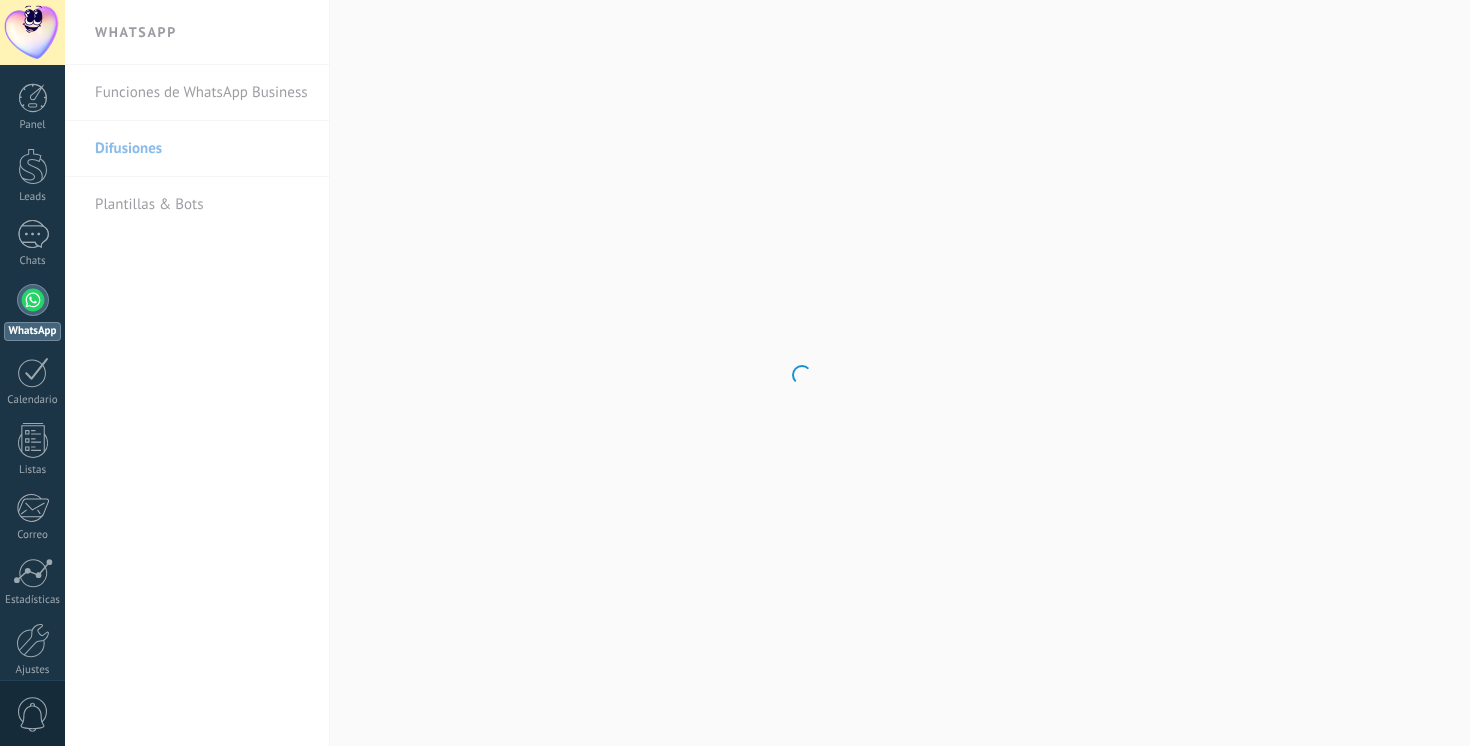 scroll, scrollTop: 0, scrollLeft: 0, axis: both 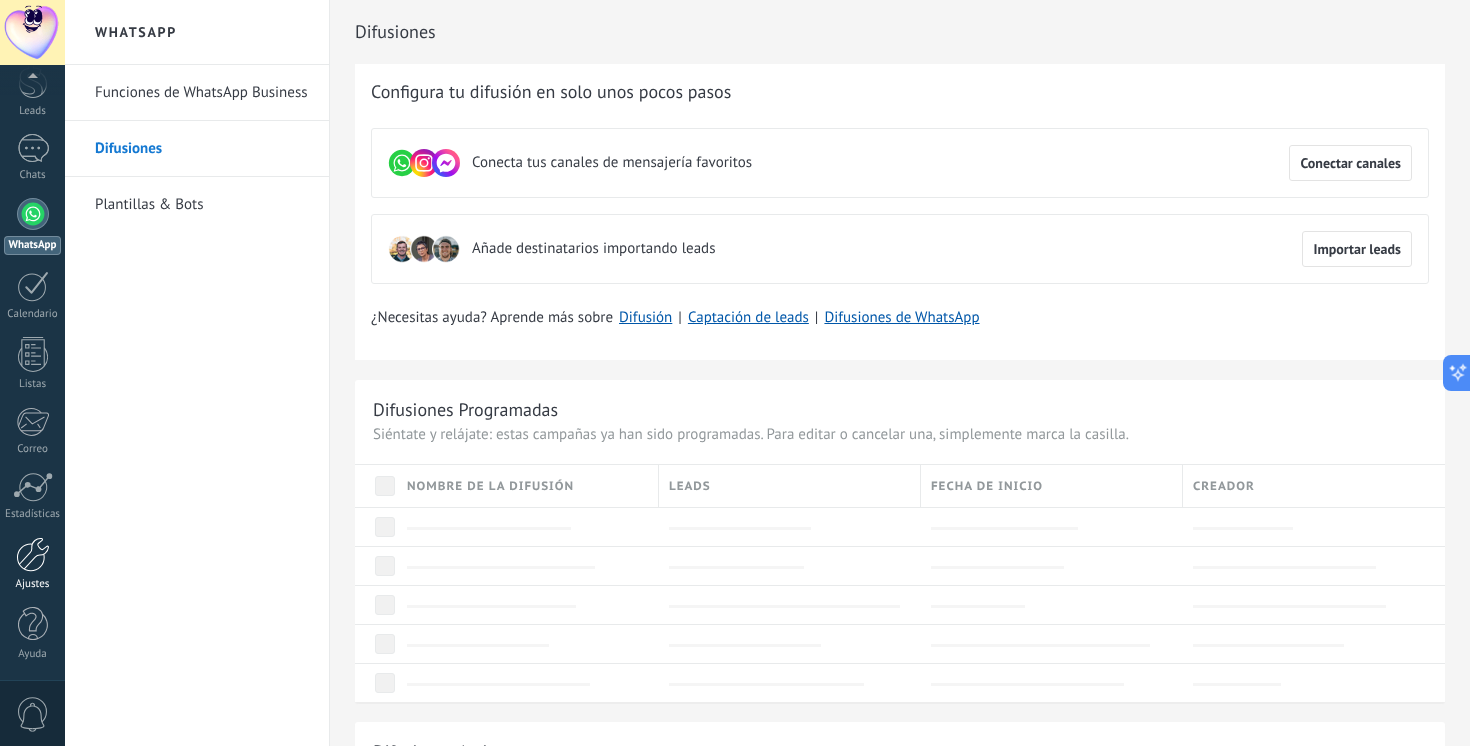 click at bounding box center (33, 554) 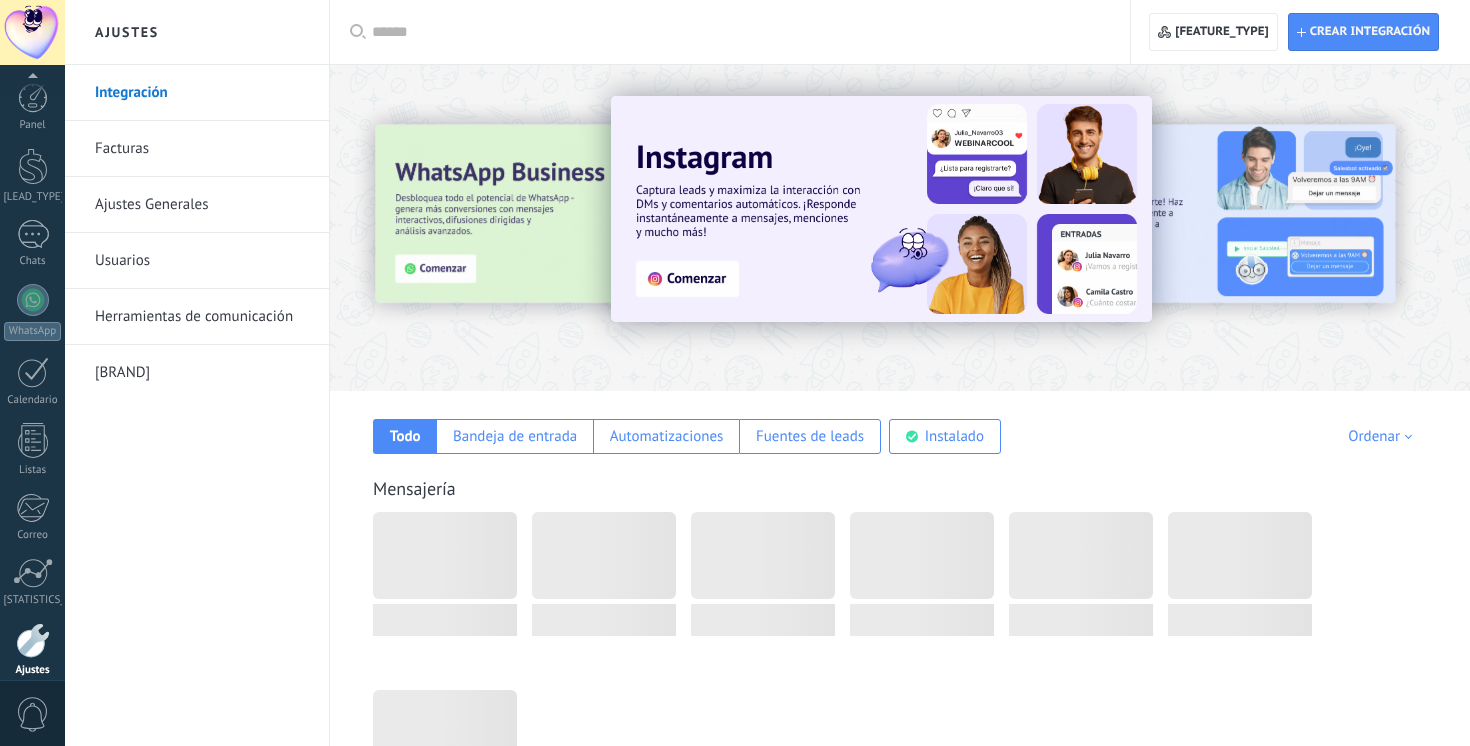 click on "Ajustes Generales" at bounding box center (202, 205) 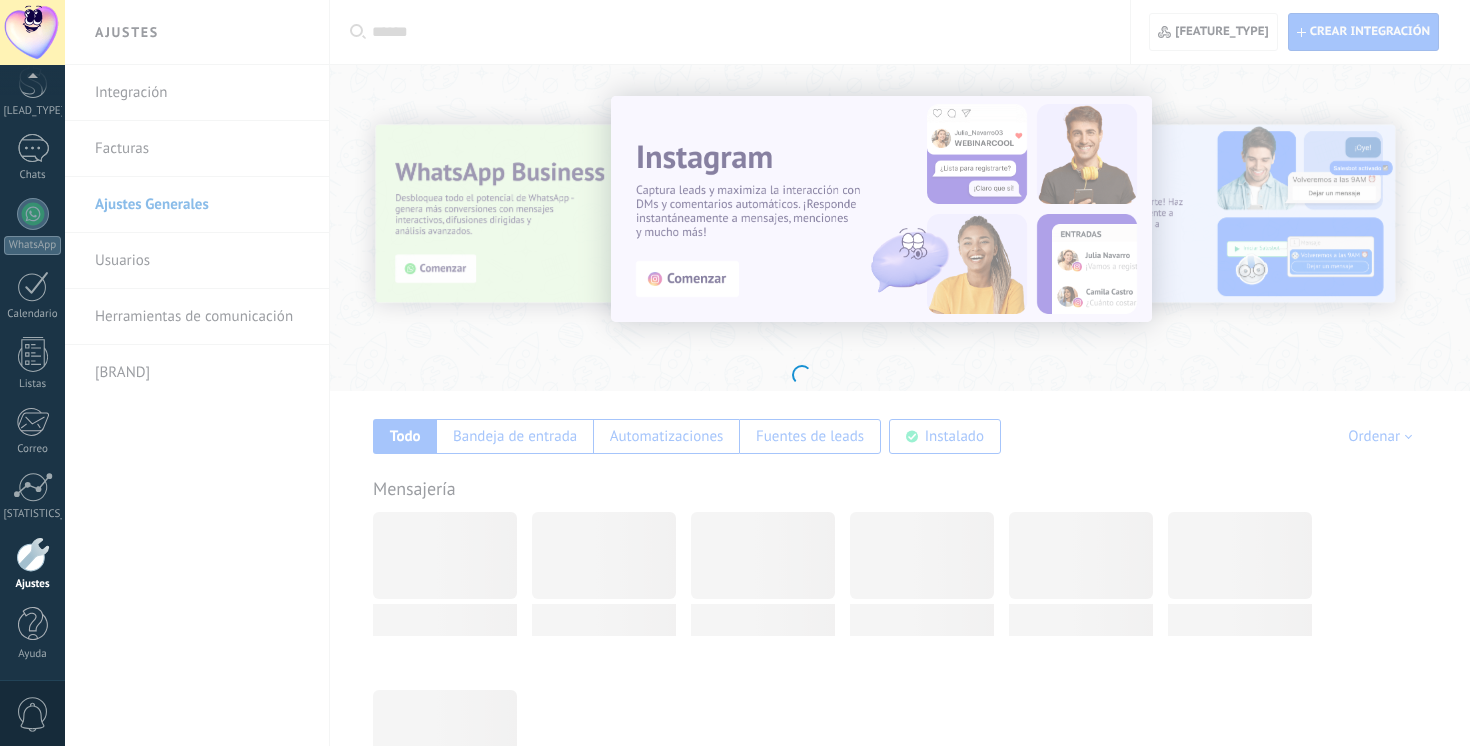 scroll, scrollTop: 0, scrollLeft: 0, axis: both 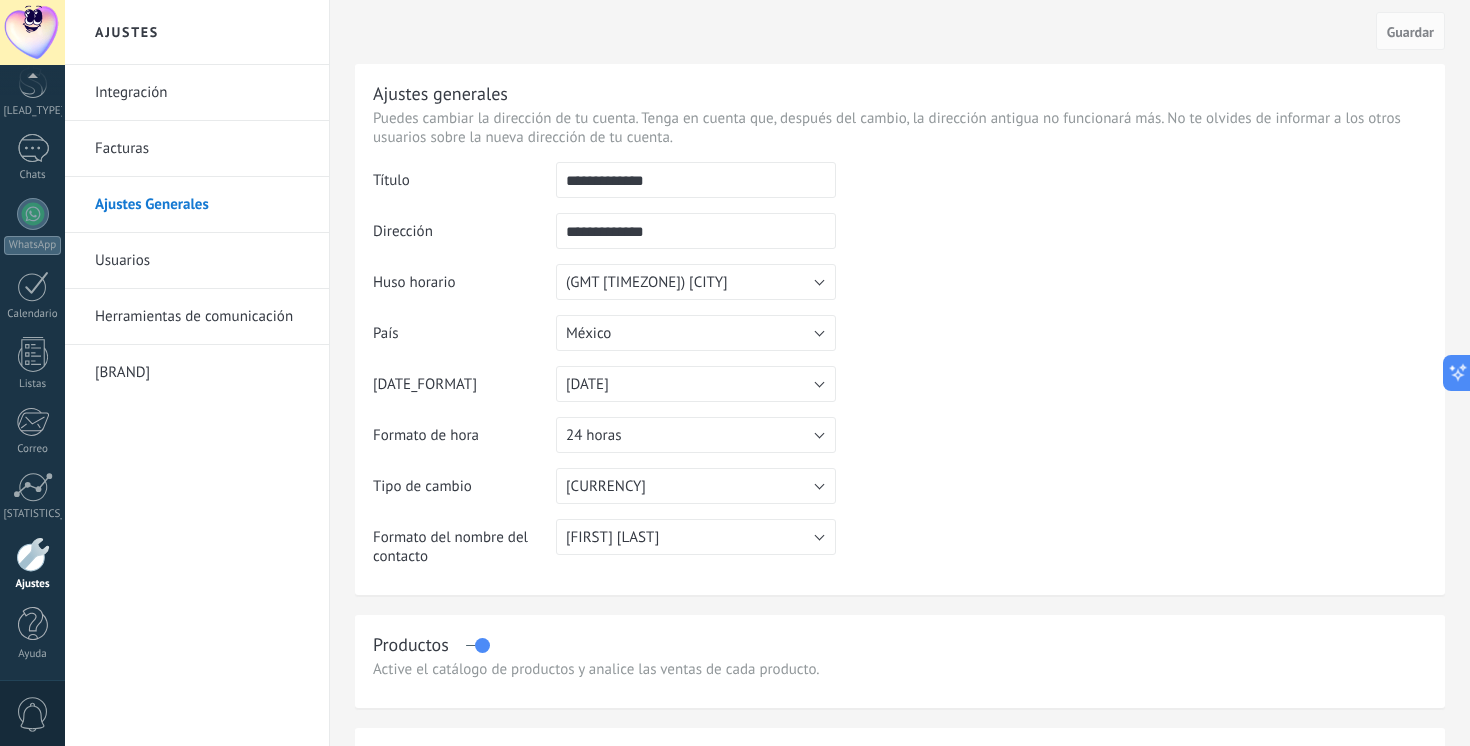 click on "Integración" at bounding box center [202, 93] 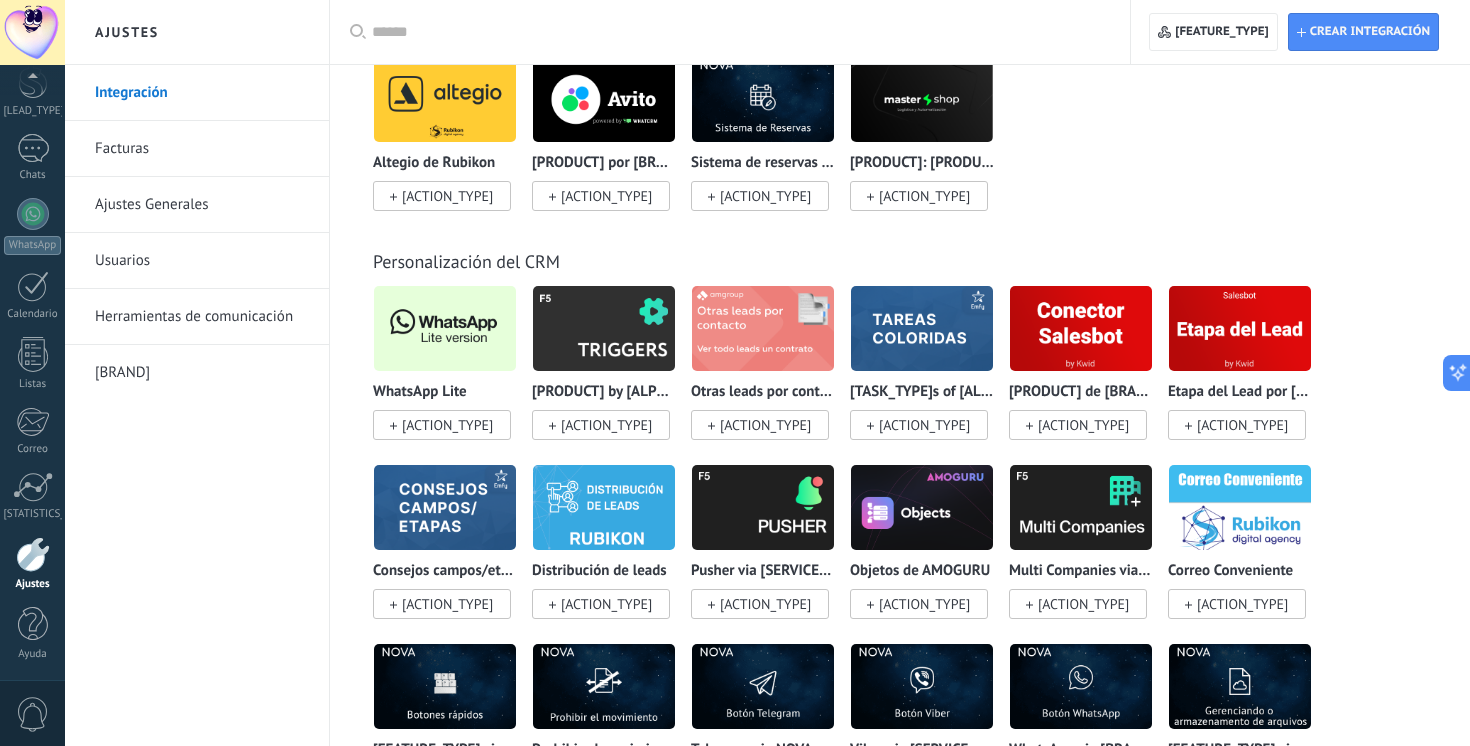 scroll, scrollTop: 4533, scrollLeft: 0, axis: vertical 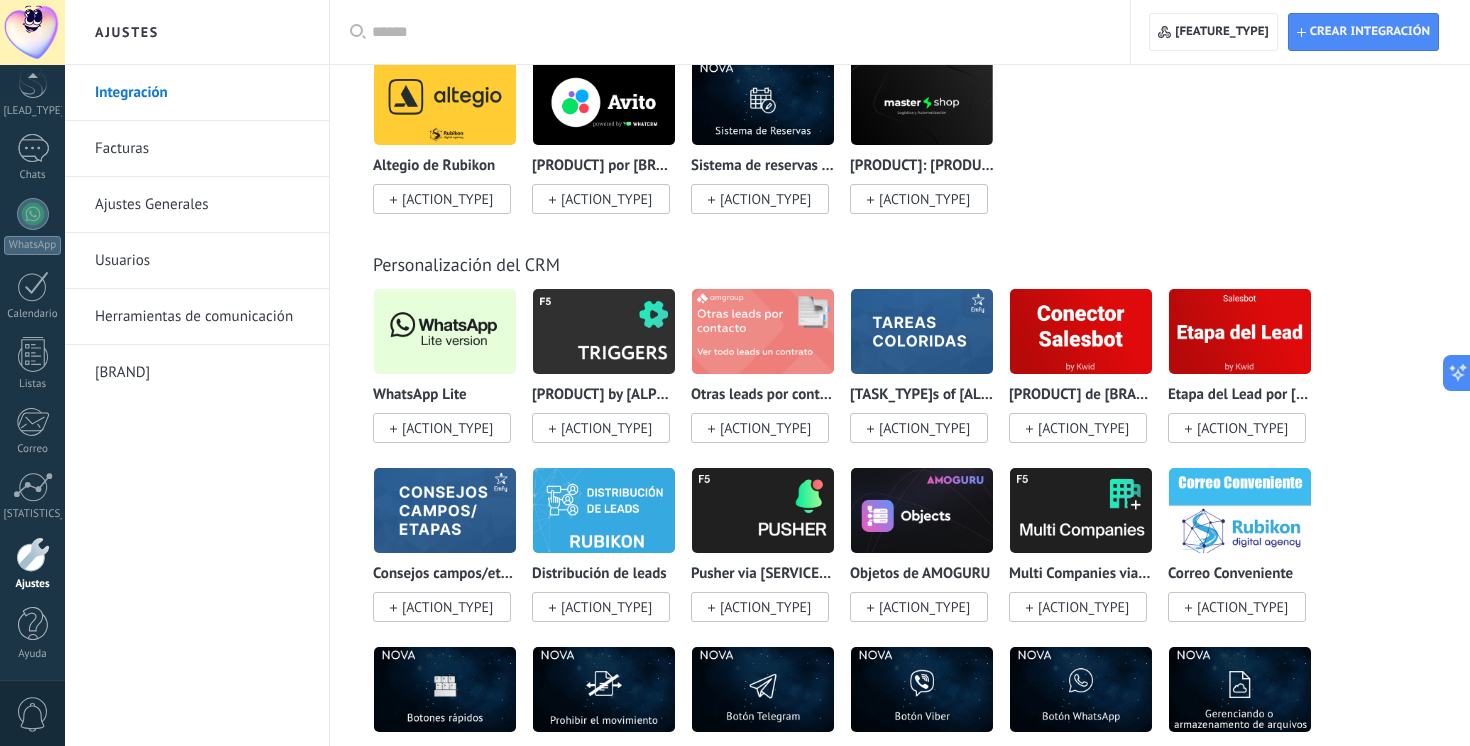 click at bounding box center [445, 331] 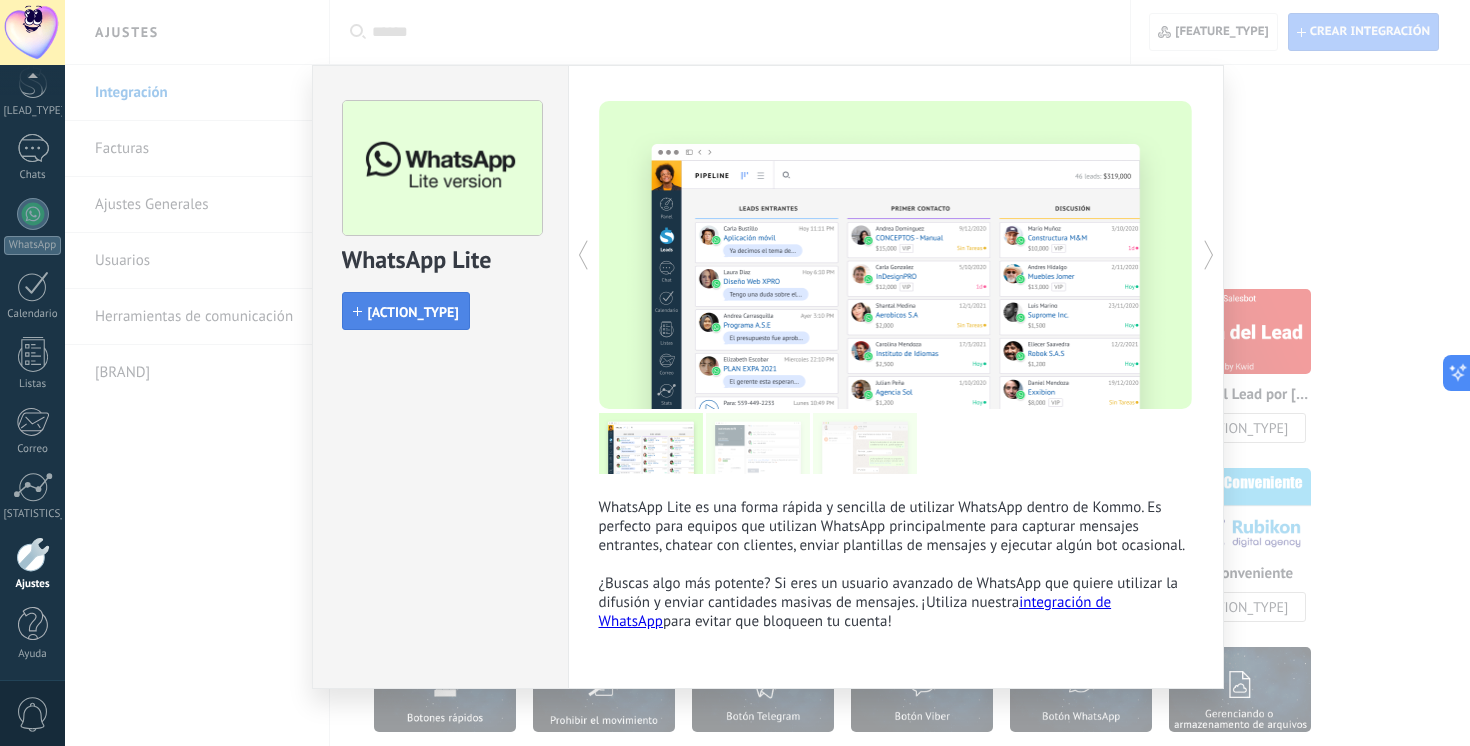 click on "[ACTION_TYPE]" at bounding box center [413, 312] 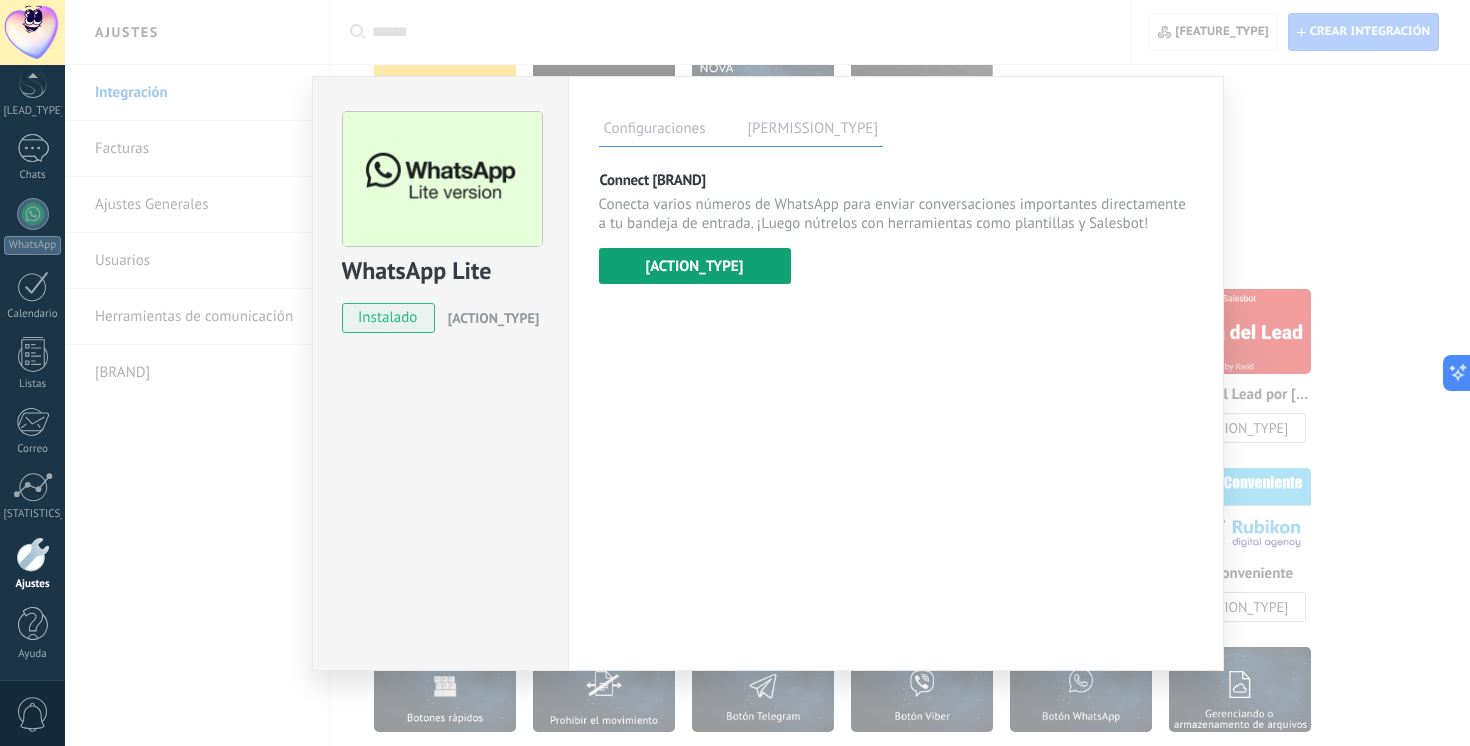 click on "[ACTION_TYPE]" at bounding box center (695, 266) 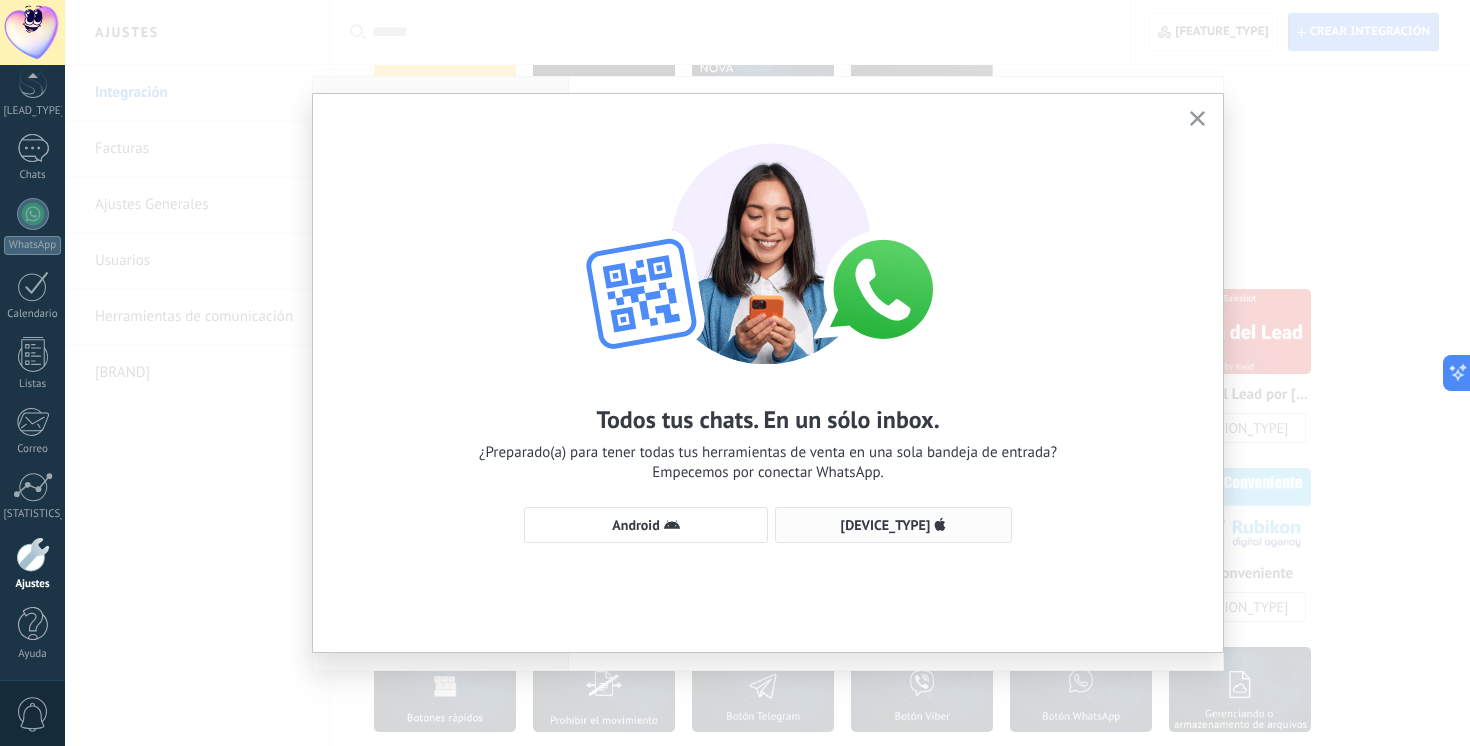 click on "[DEVICE_TYPE]" at bounding box center [893, 525] 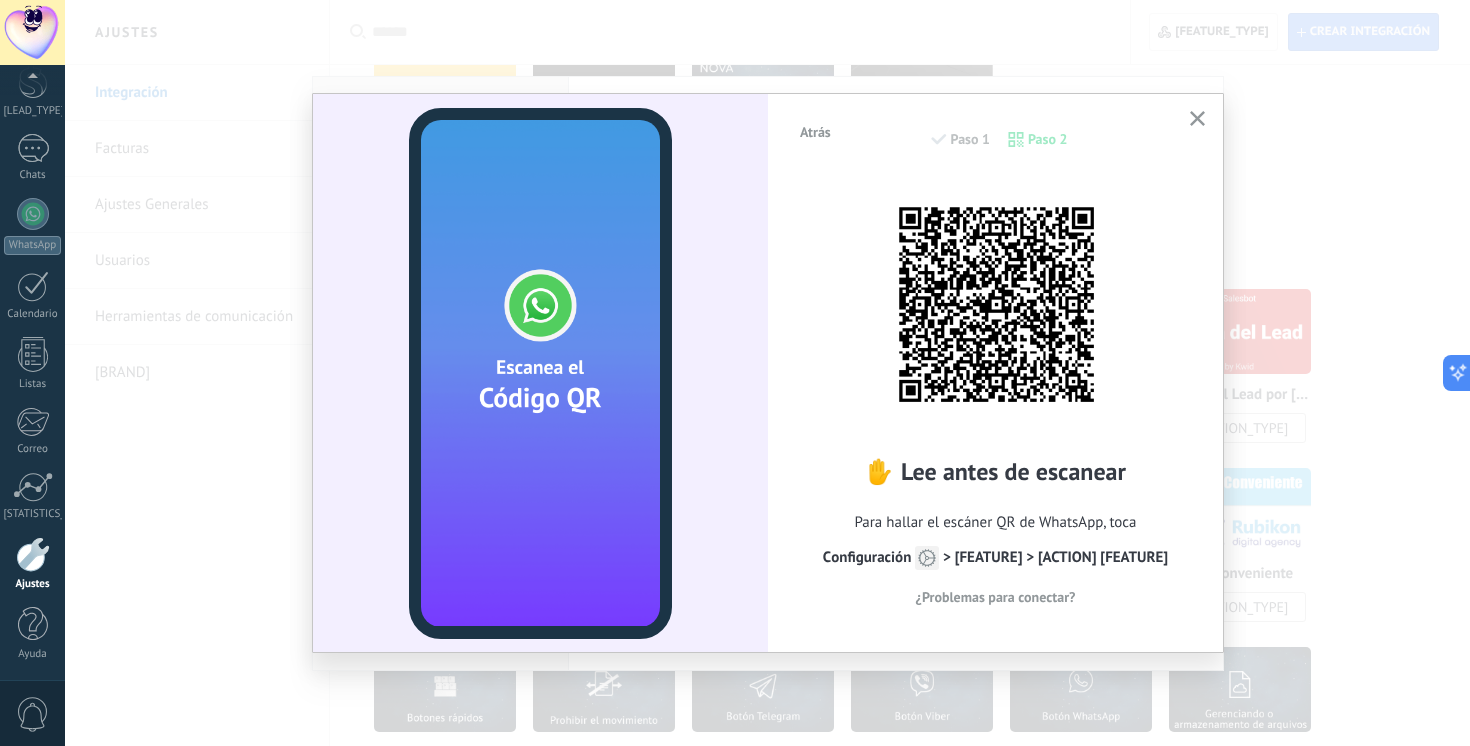 click at bounding box center [1197, 119] 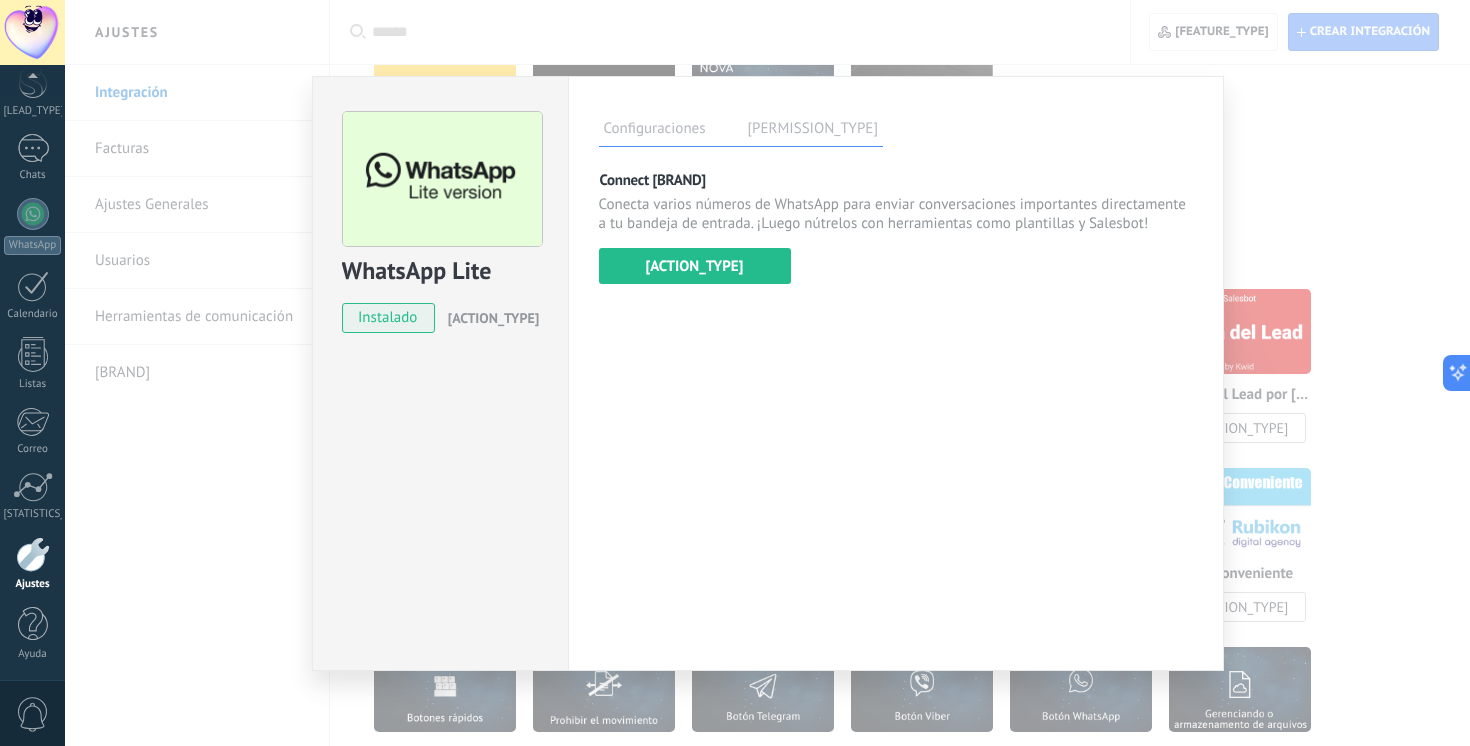 click on "WhatsApp Lite instalado Desinstalar Configuraciones Autorizaciones Esta pestaña registra a los usuarios que han concedido acceso a las integración a esta cuenta. Si deseas remover la posibilidad que un usuario pueda enviar solicitudes a la cuenta en nombre de esta integración, puedes revocar el acceso. Si el acceso a todos los usuarios es revocado, la integración dejará de funcionar. Esta aplicacion está instalada, pero nadie le ha dado acceso aun. Más de 2 mil millones de personas utilizan activamente WhatsApp para conectarse con amigos, familiares y empresas. Esta integración agrega el chat más popular a tu arsenal de comunicación: captura automáticamente leads desde los mensajes entrantes, comparte el acceso al chat con todo tu equipo y potencia todo con las herramientas integradas de Kommo, como el botón de compromiso y Salesbot. más _: Guardar Conectar WhatsApp Conectar
Usa tu teléfono al menos una vez en [DAYS] días" at bounding box center [767, 373] 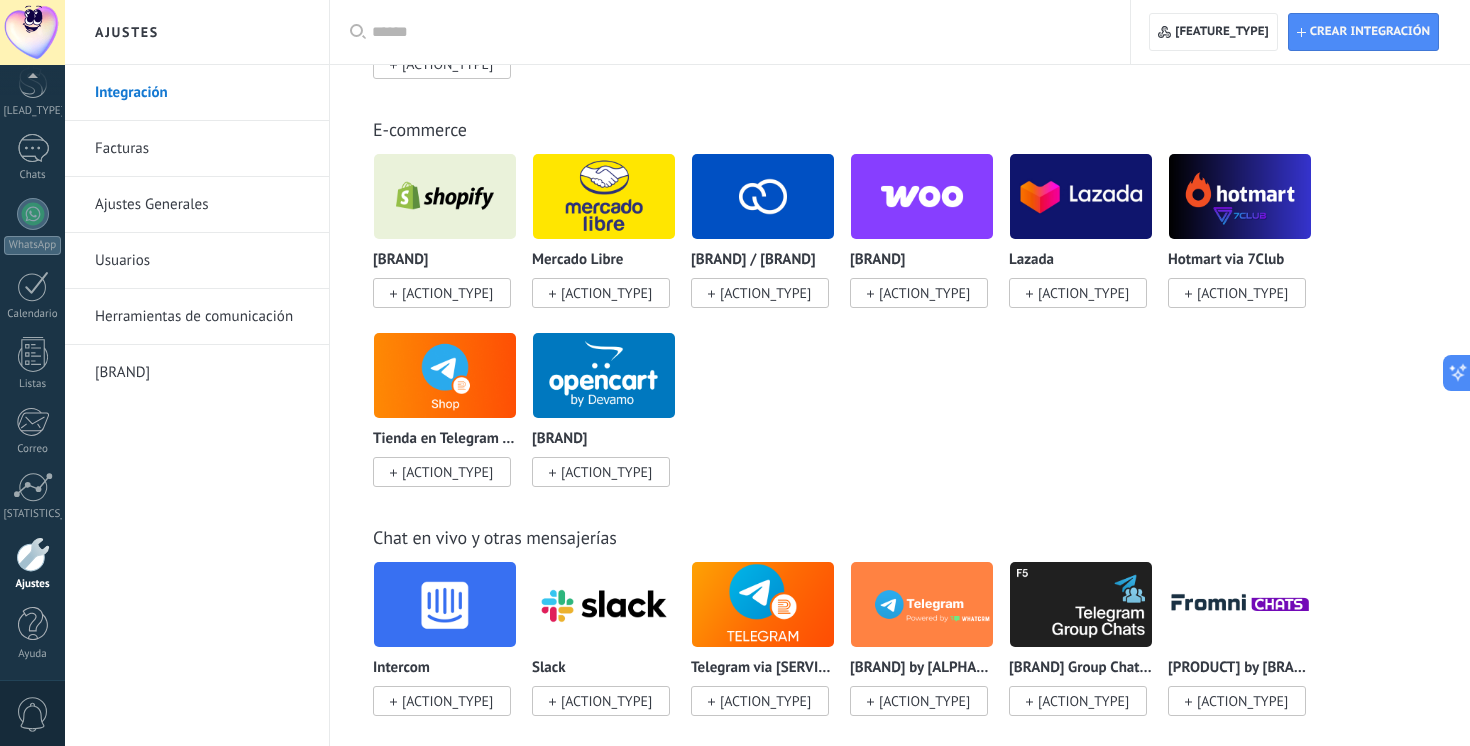 scroll, scrollTop: 1185, scrollLeft: 0, axis: vertical 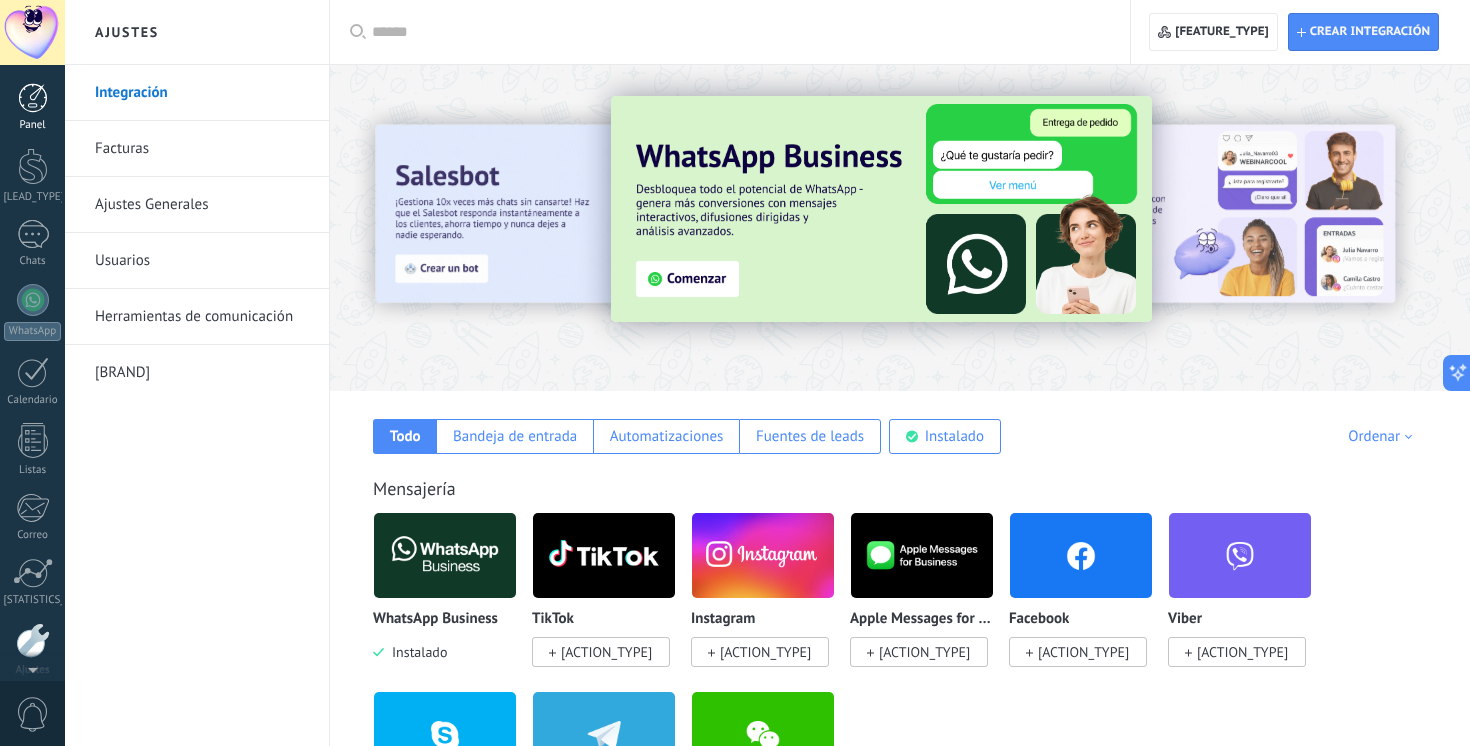 click at bounding box center (33, 98) 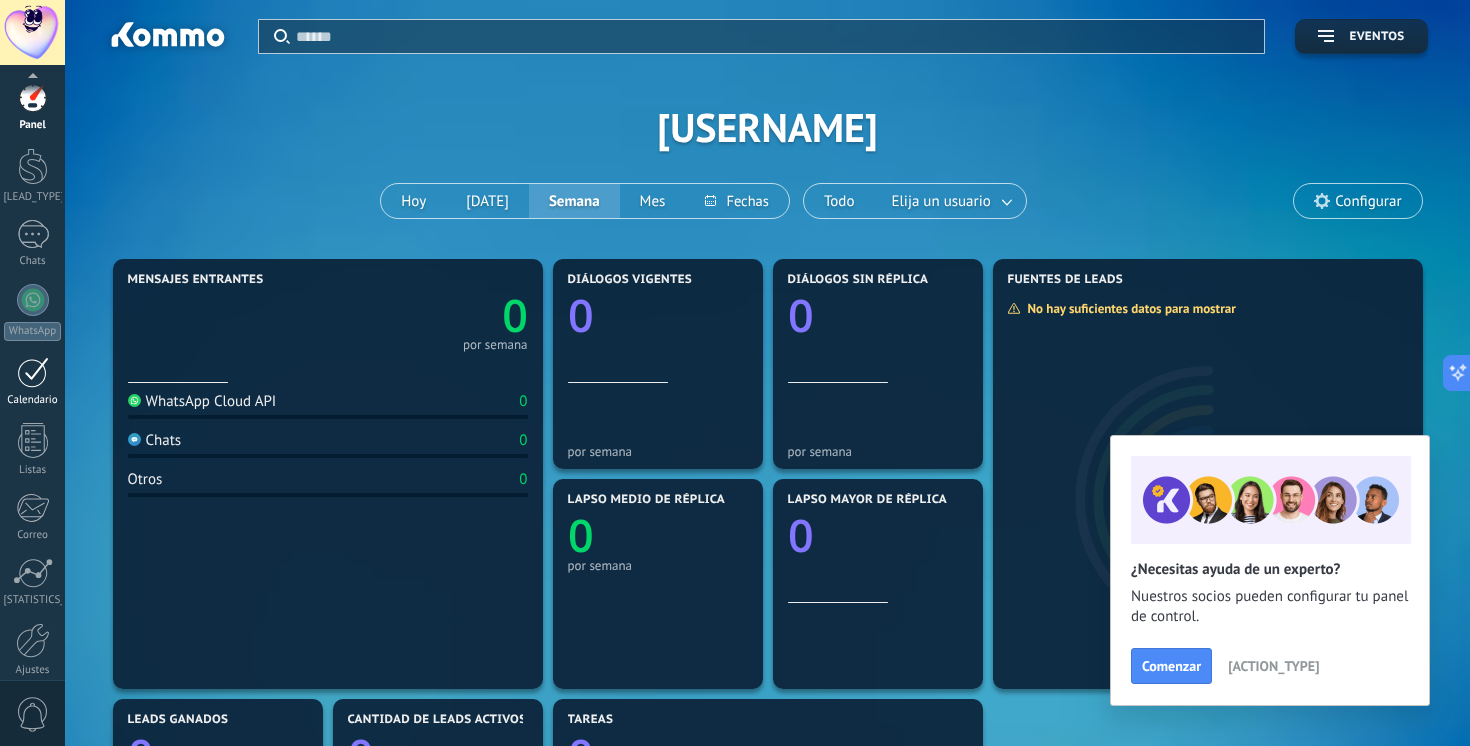 scroll, scrollTop: 86, scrollLeft: 0, axis: vertical 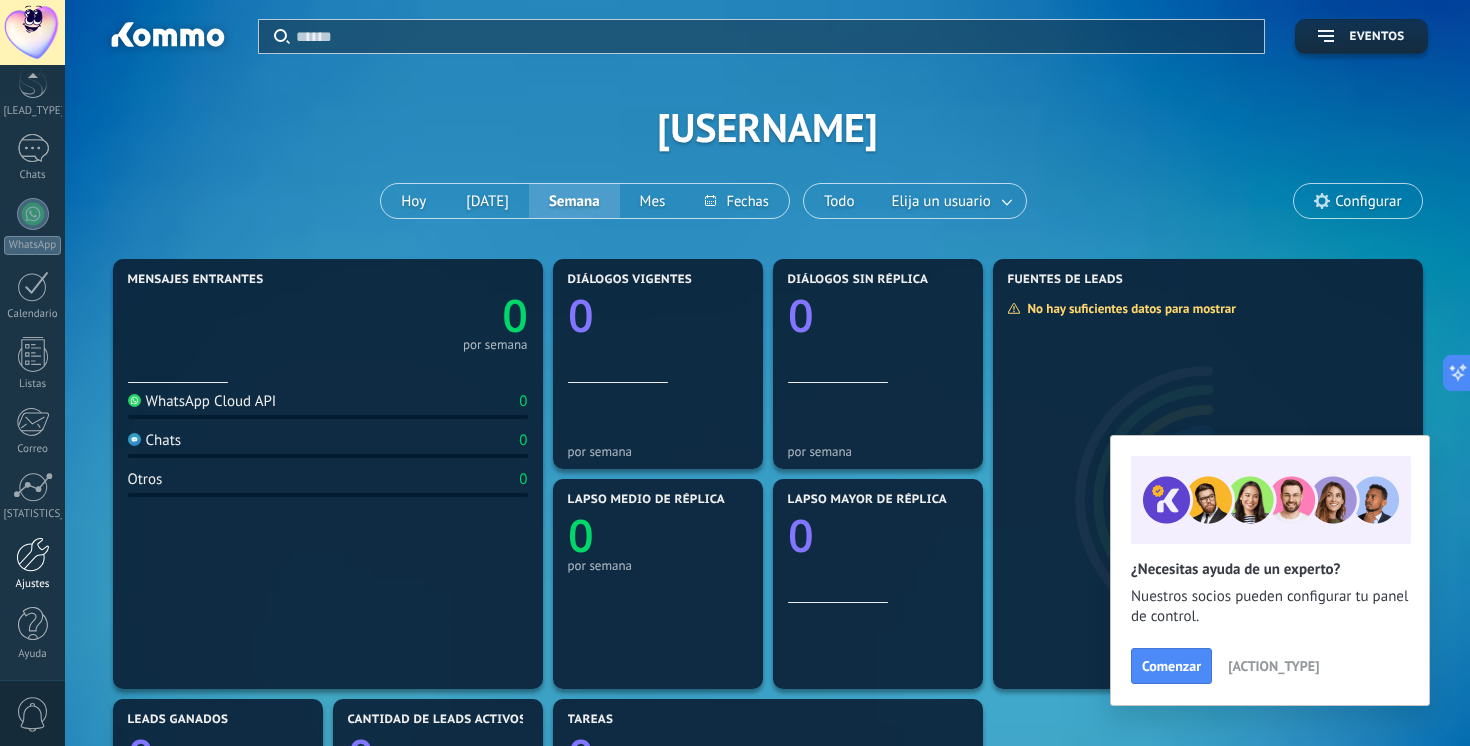 click at bounding box center [33, 554] 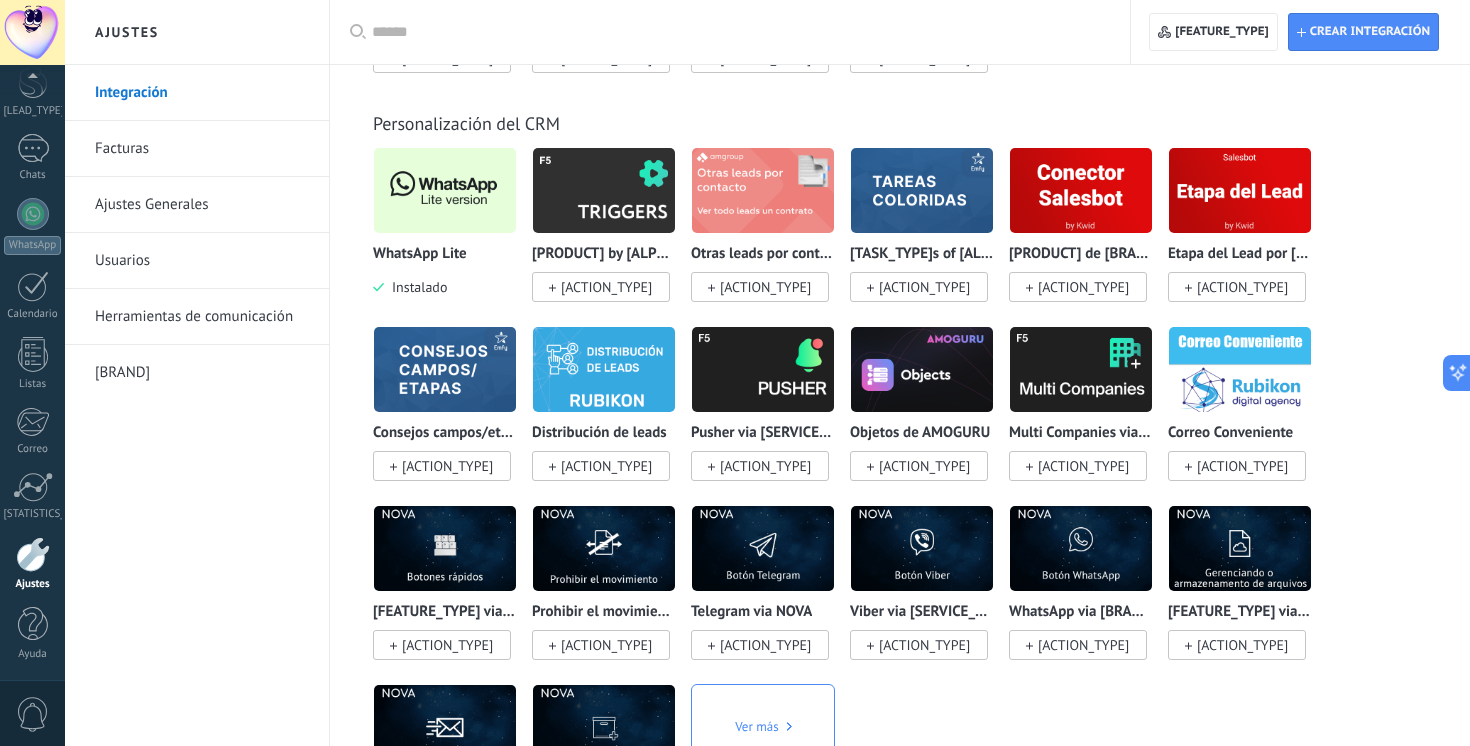 scroll, scrollTop: 4728, scrollLeft: 0, axis: vertical 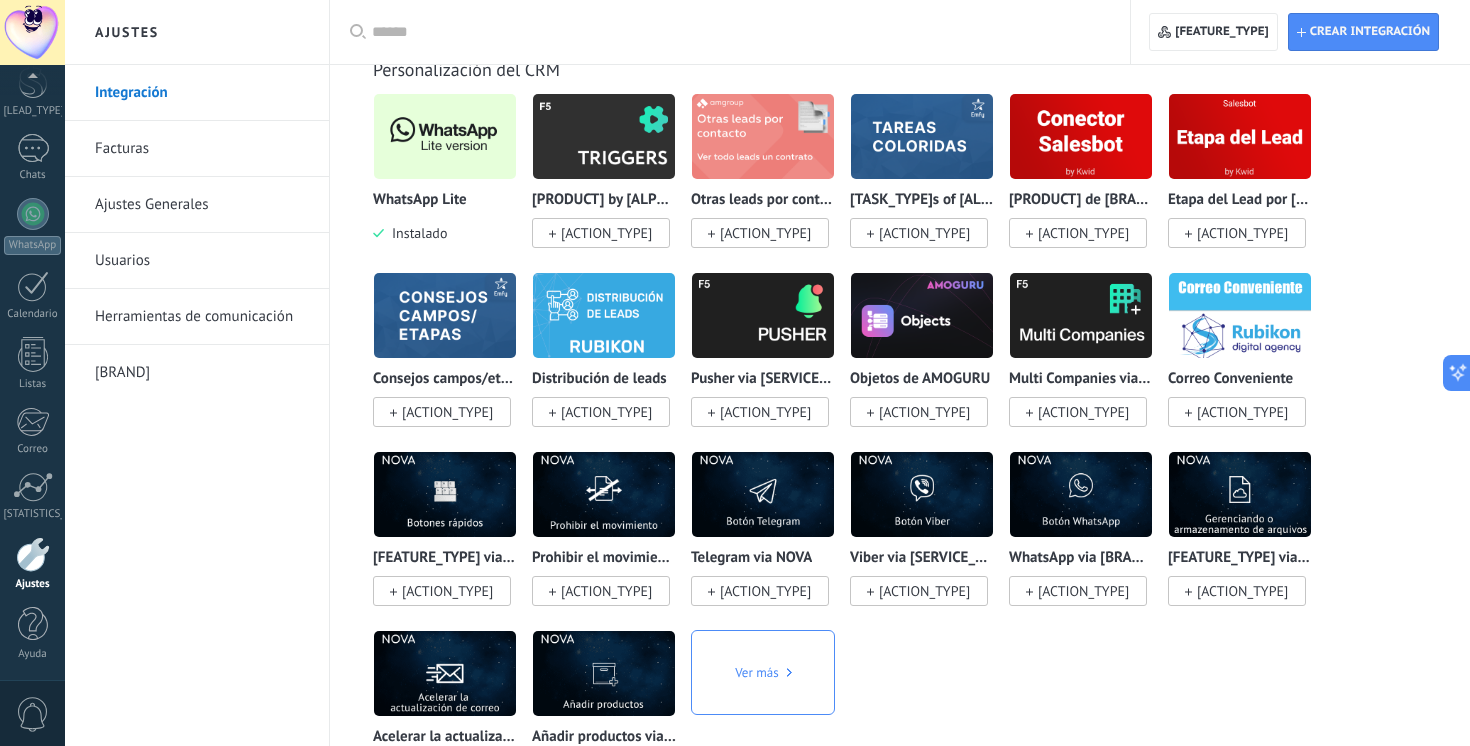 click at bounding box center [445, 136] 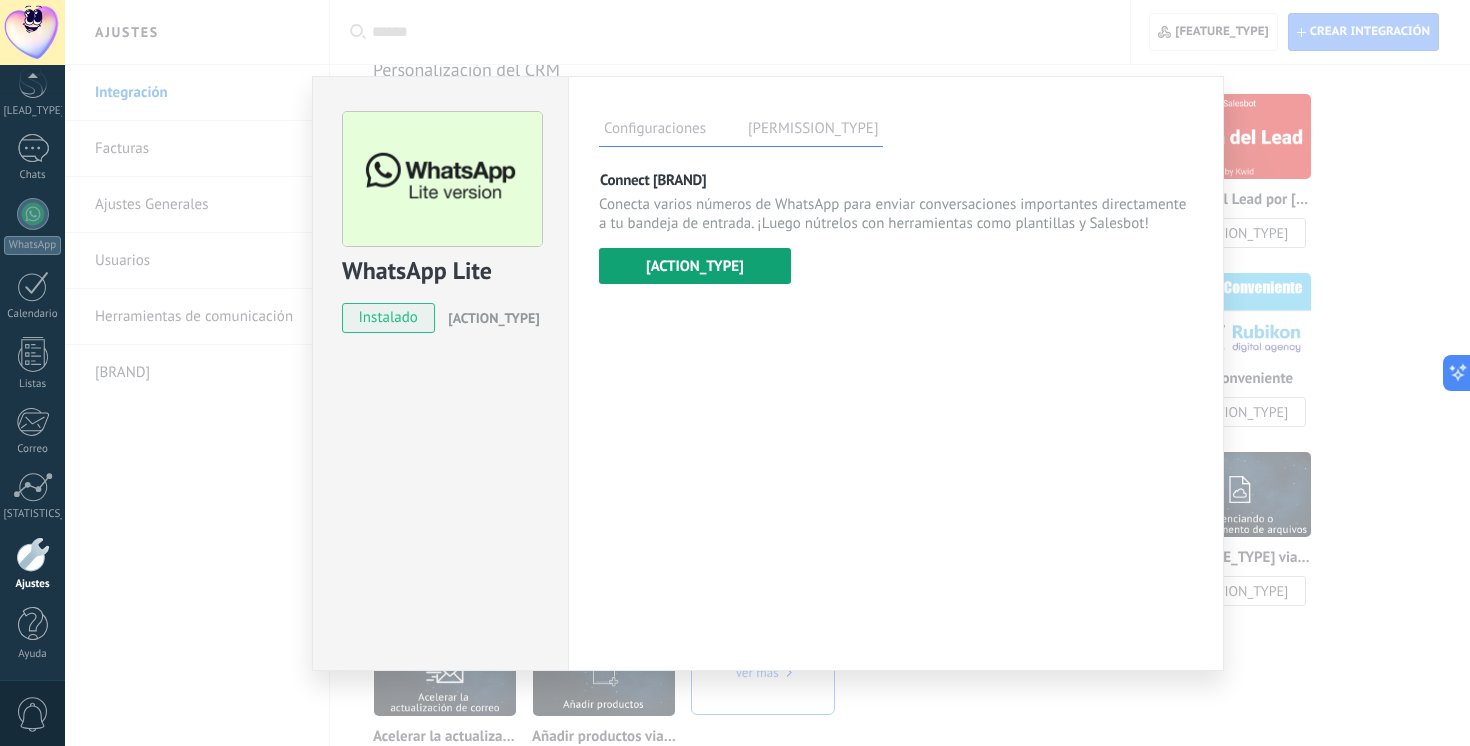click on "[ACTION_TYPE]" at bounding box center (695, 266) 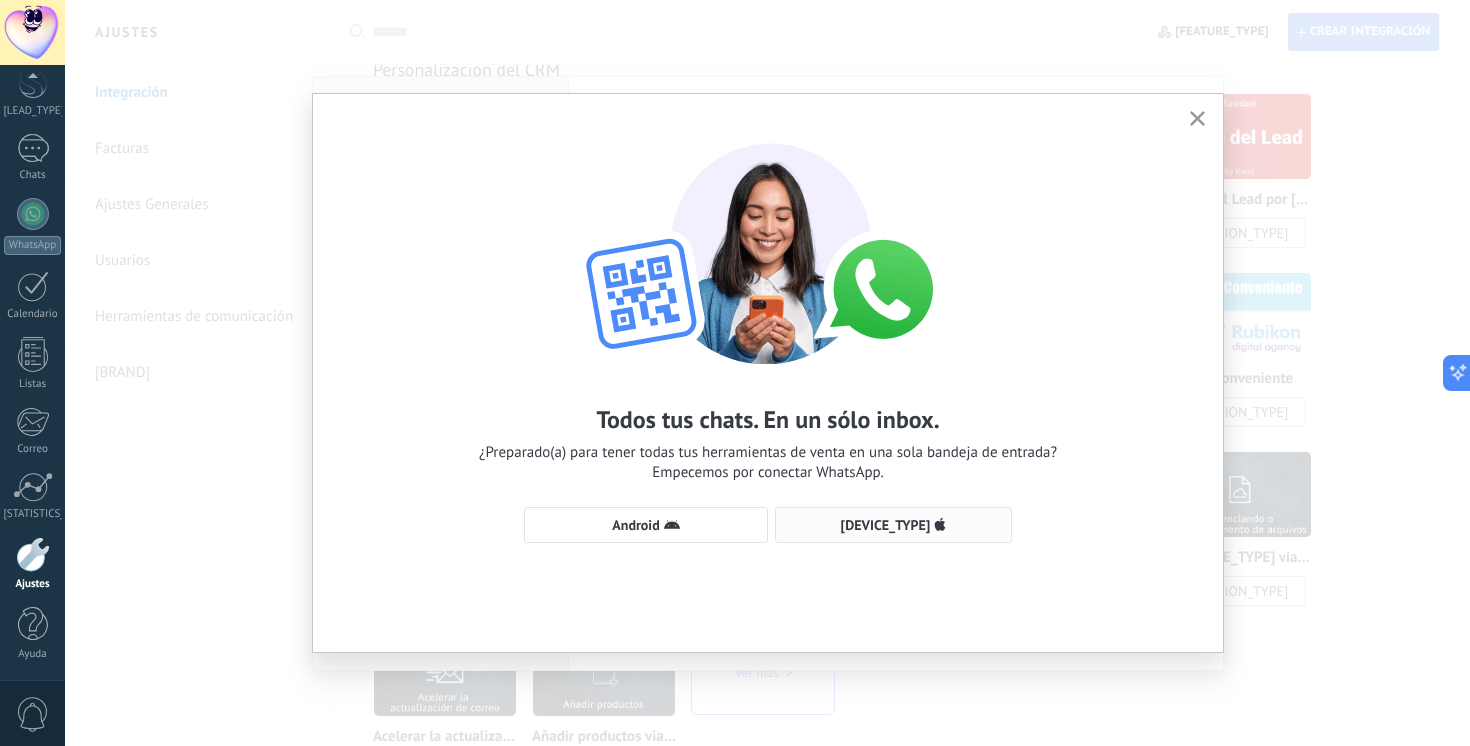click at bounding box center (940, 525) 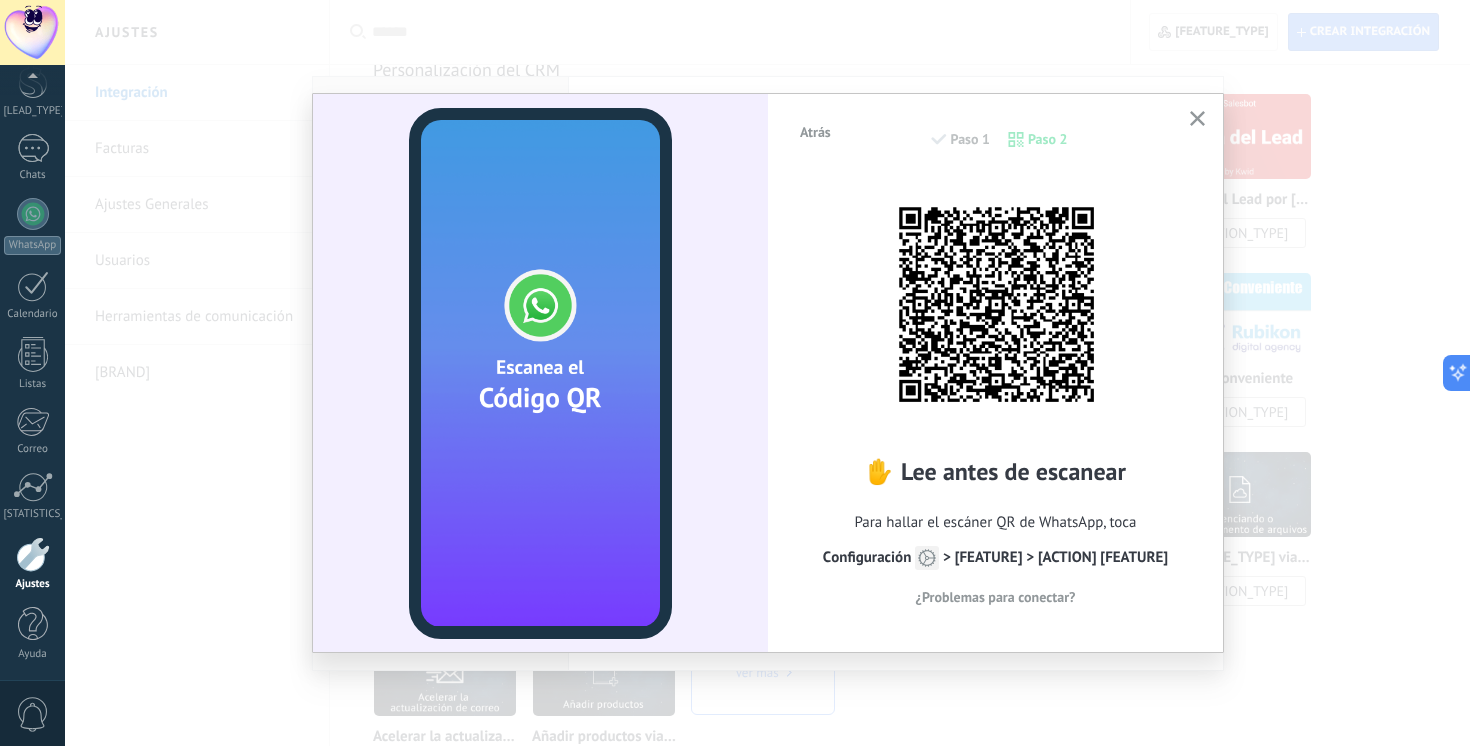 click at bounding box center (1197, 118) 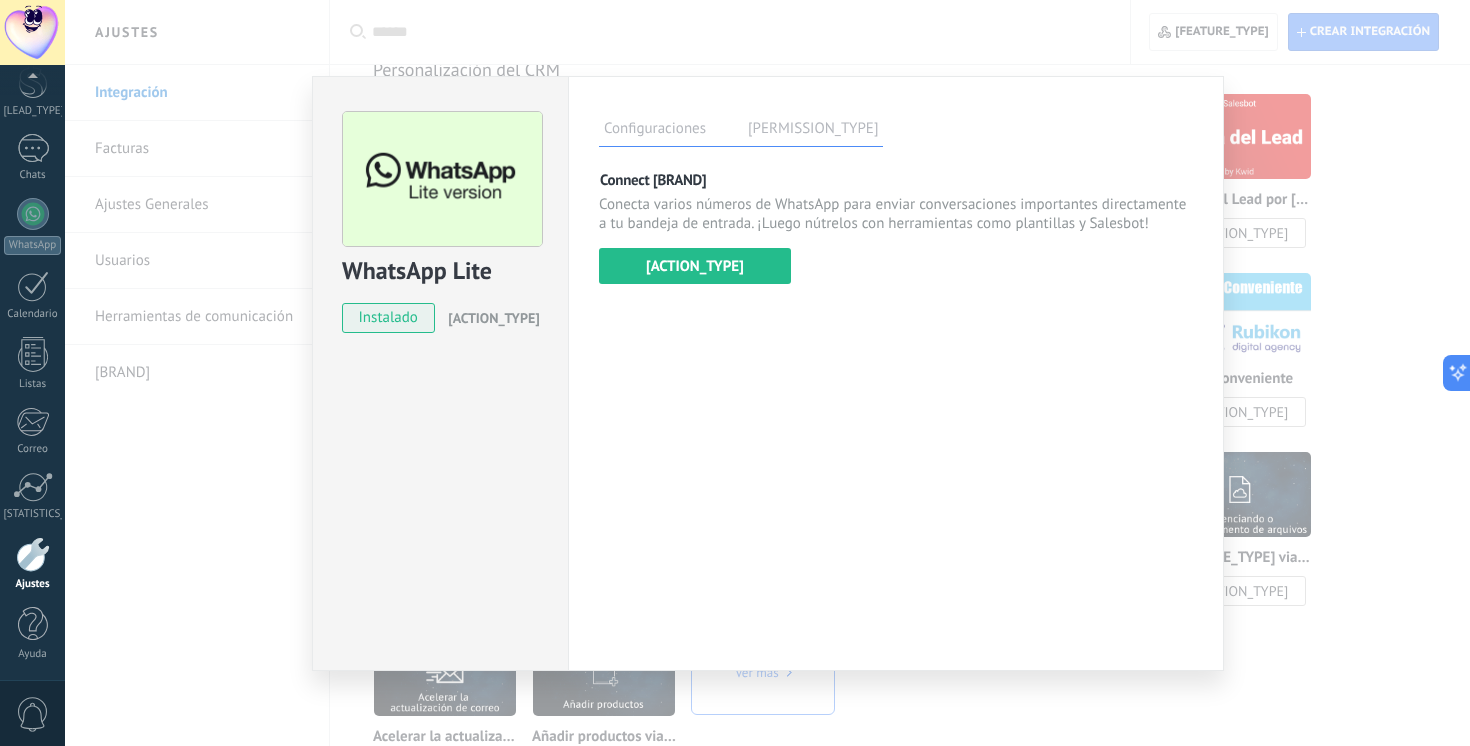 click on "WhatsApp Lite instalado Desinstalar Configuraciones Autorizaciones Esta pestaña registra a los usuarios que han concedido acceso a las integración a esta cuenta. Si deseas remover la posibilidad que un usuario pueda enviar solicitudes a la cuenta en nombre de esta integración, puedes revocar el acceso. Si el acceso a todos los usuarios es revocado, la integración dejará de funcionar. Esta aplicacion está instalada, pero nadie le ha dado acceso aun. Más de 2 mil millones de personas utilizan activamente WhatsApp para conectarse con amigos, familiares y empresas. Esta integración agrega el chat más popular a tu arsenal de comunicación: captura automáticamente leads desde los mensajes entrantes, comparte el acceso al chat con todo tu equipo y potencia todo con las herramientas integradas de Kommo, como el botón de compromiso y Salesbot. más _: Guardar Conectar WhatsApp Conectar
Usa tu teléfono al menos una vez en [DAYS] días" at bounding box center (767, 373) 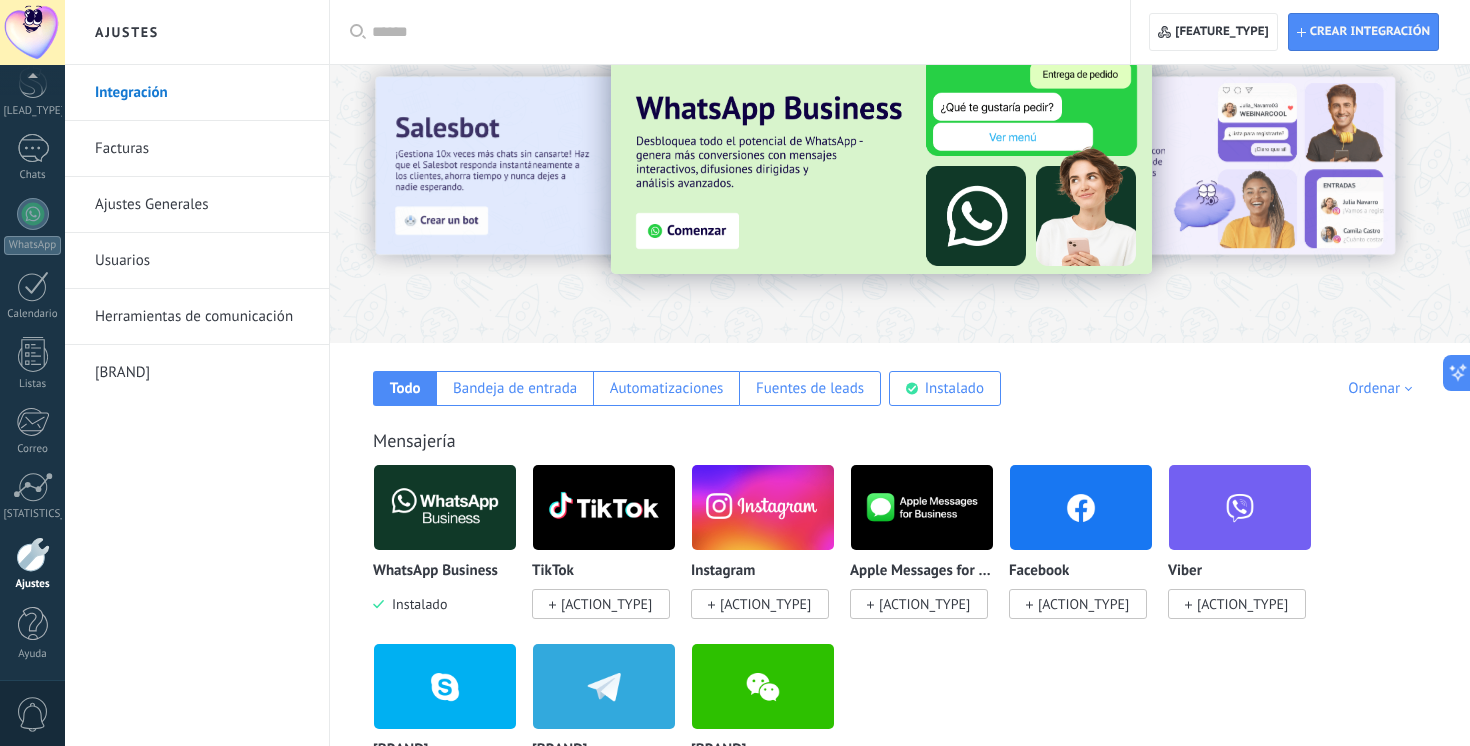 scroll, scrollTop: 0, scrollLeft: 0, axis: both 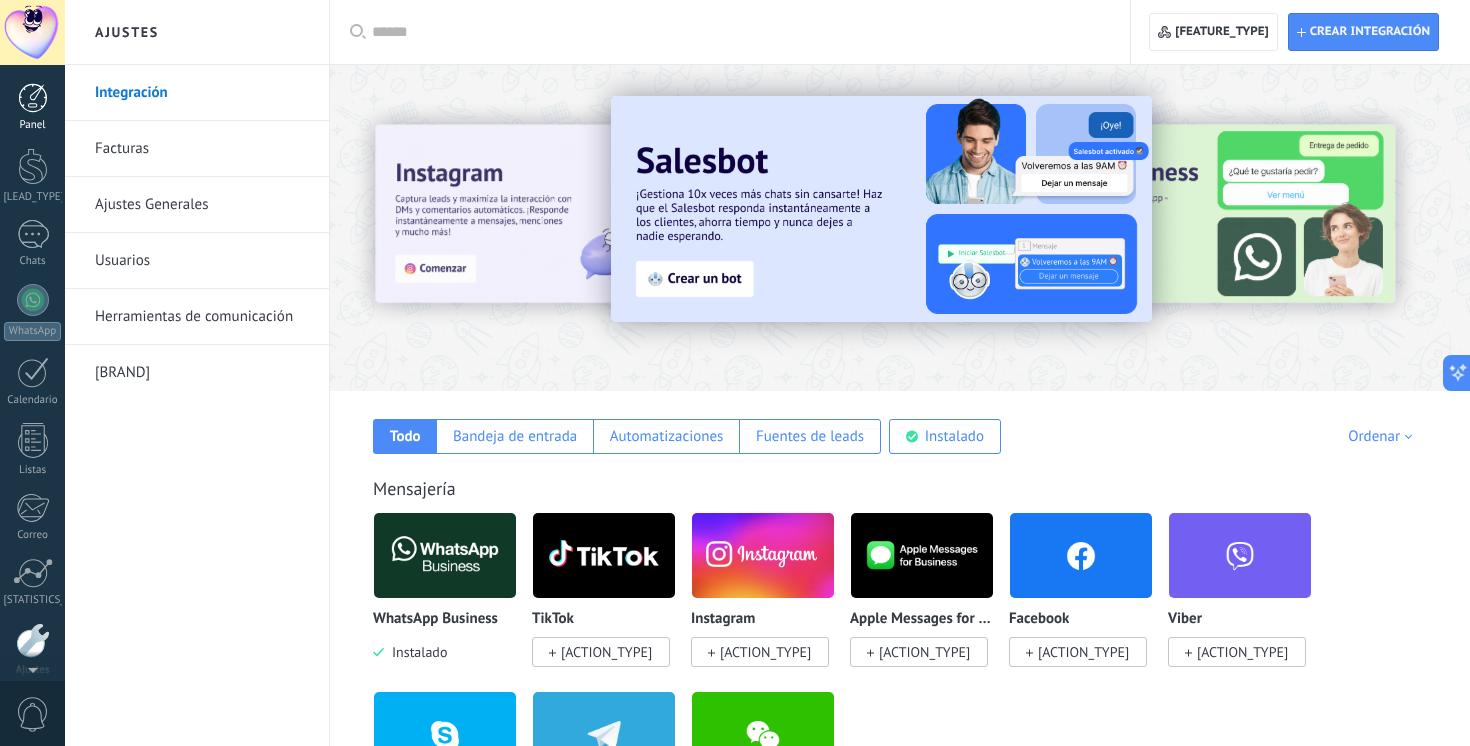 click on "Panel" at bounding box center [33, 125] 